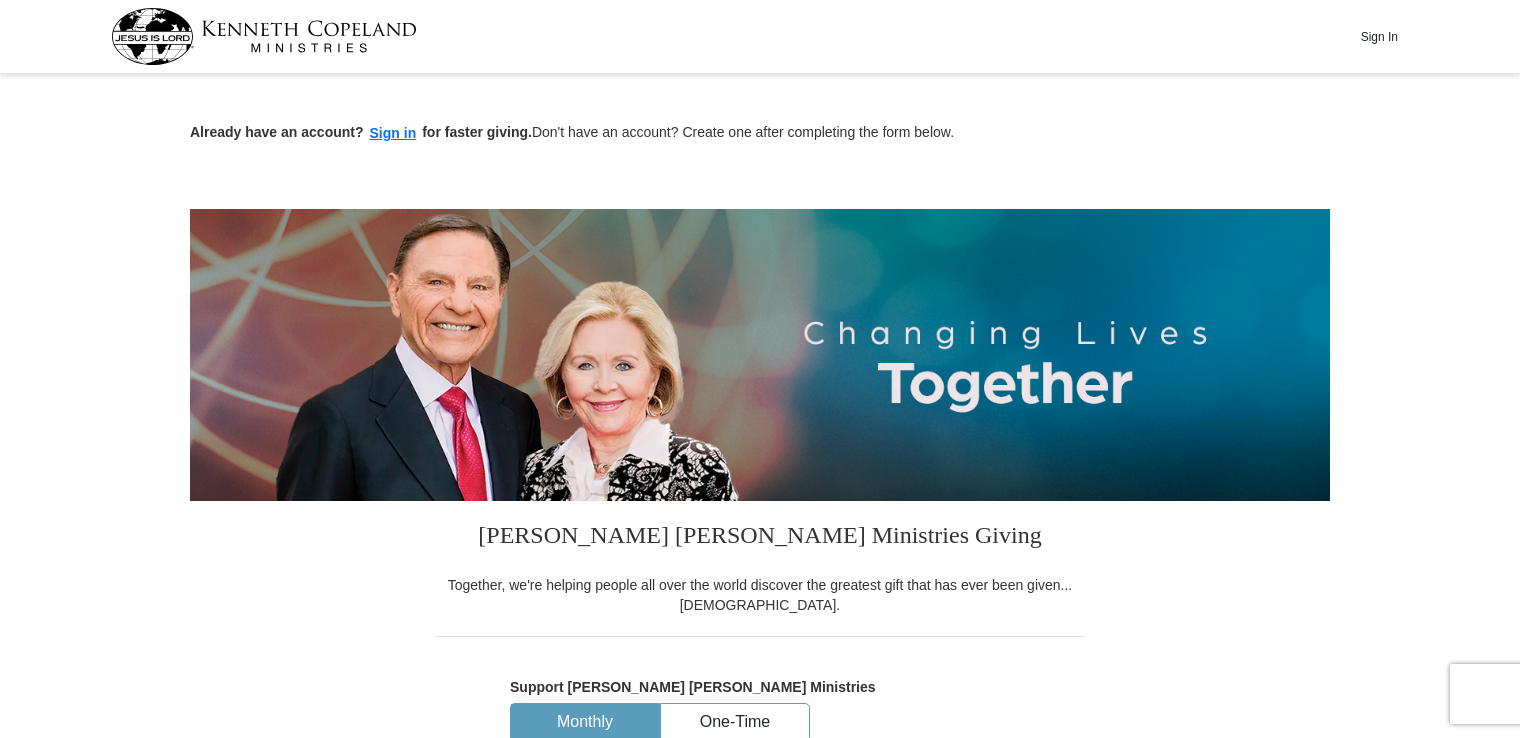 scroll, scrollTop: 0, scrollLeft: 0, axis: both 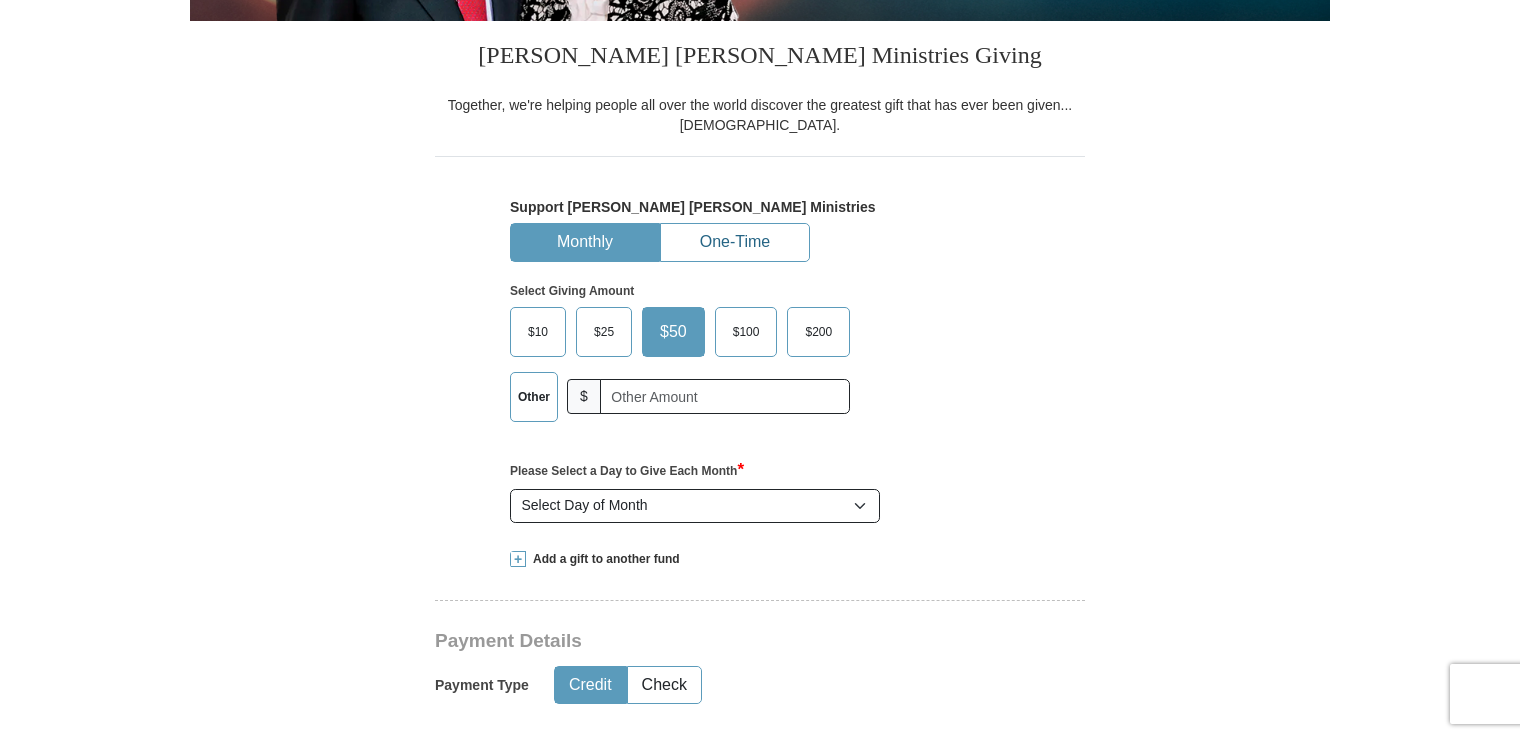 click on "One-Time" at bounding box center (735, 242) 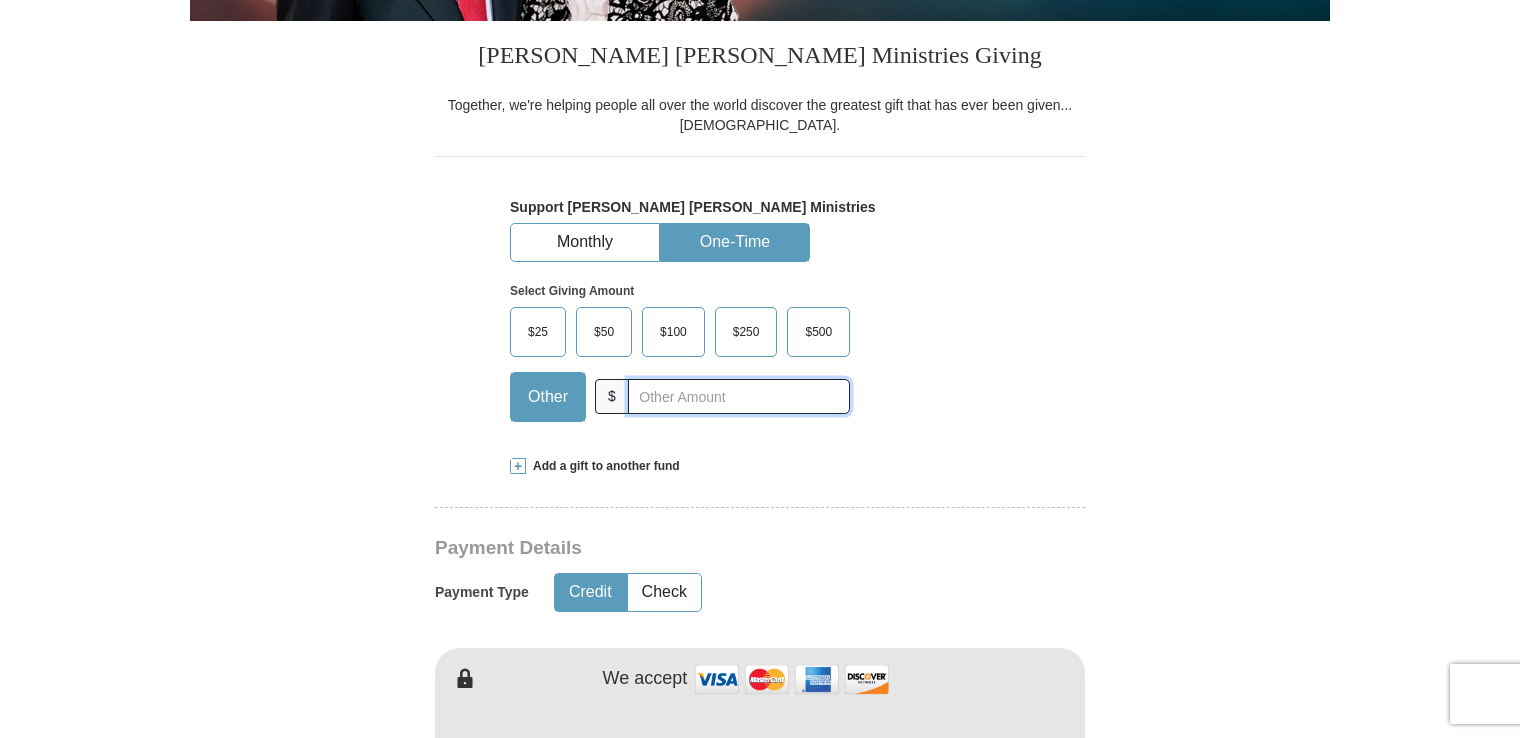 click at bounding box center (739, 396) 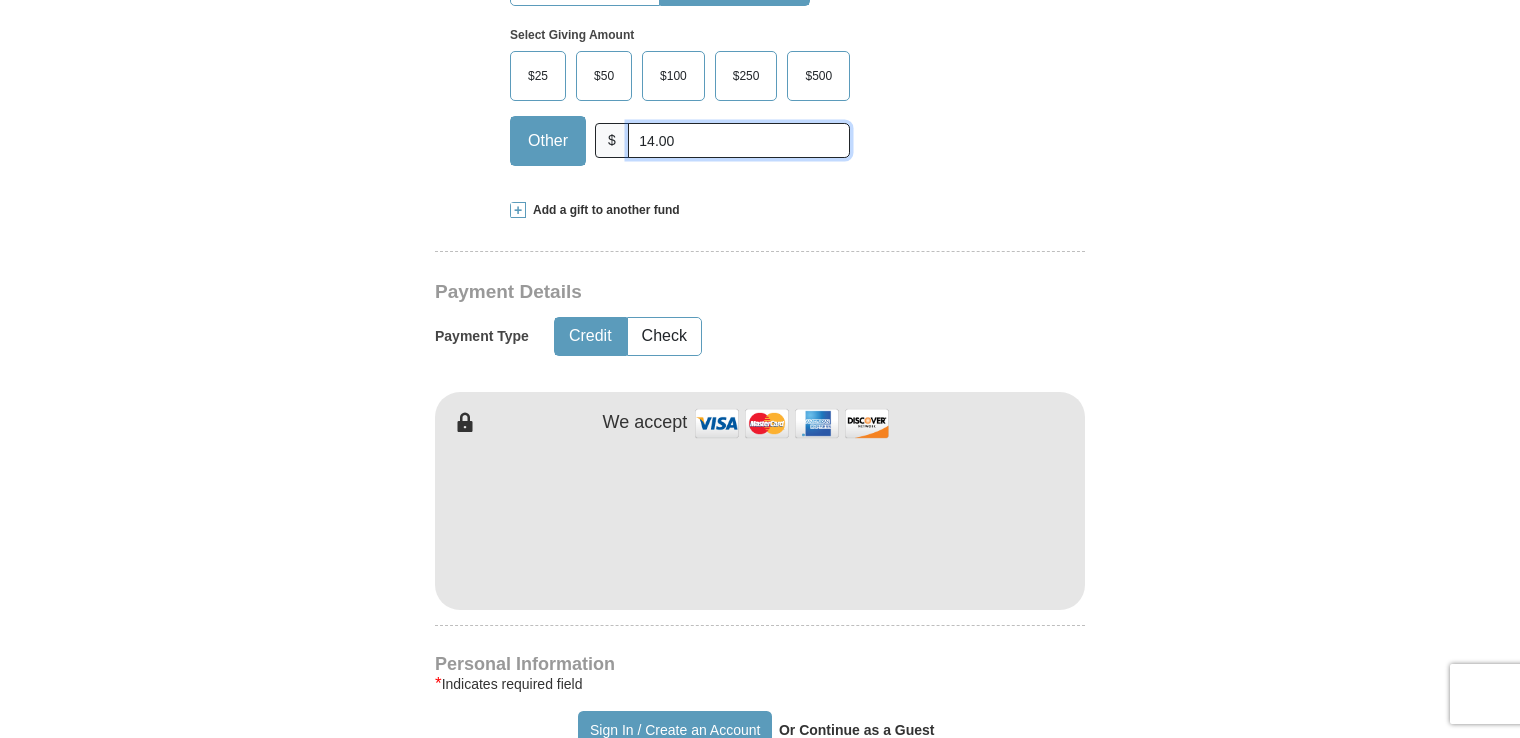 scroll, scrollTop: 748, scrollLeft: 0, axis: vertical 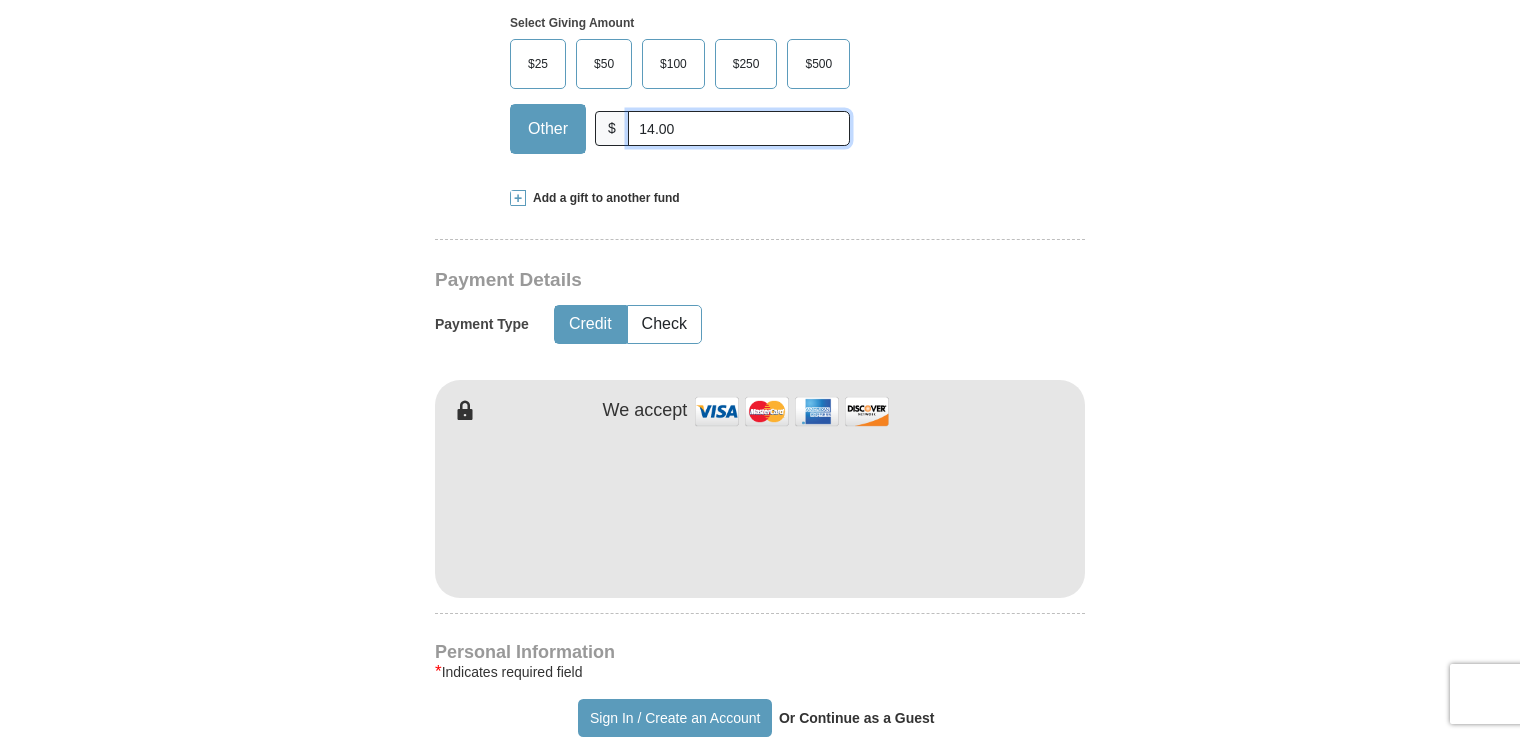 type on "14.00" 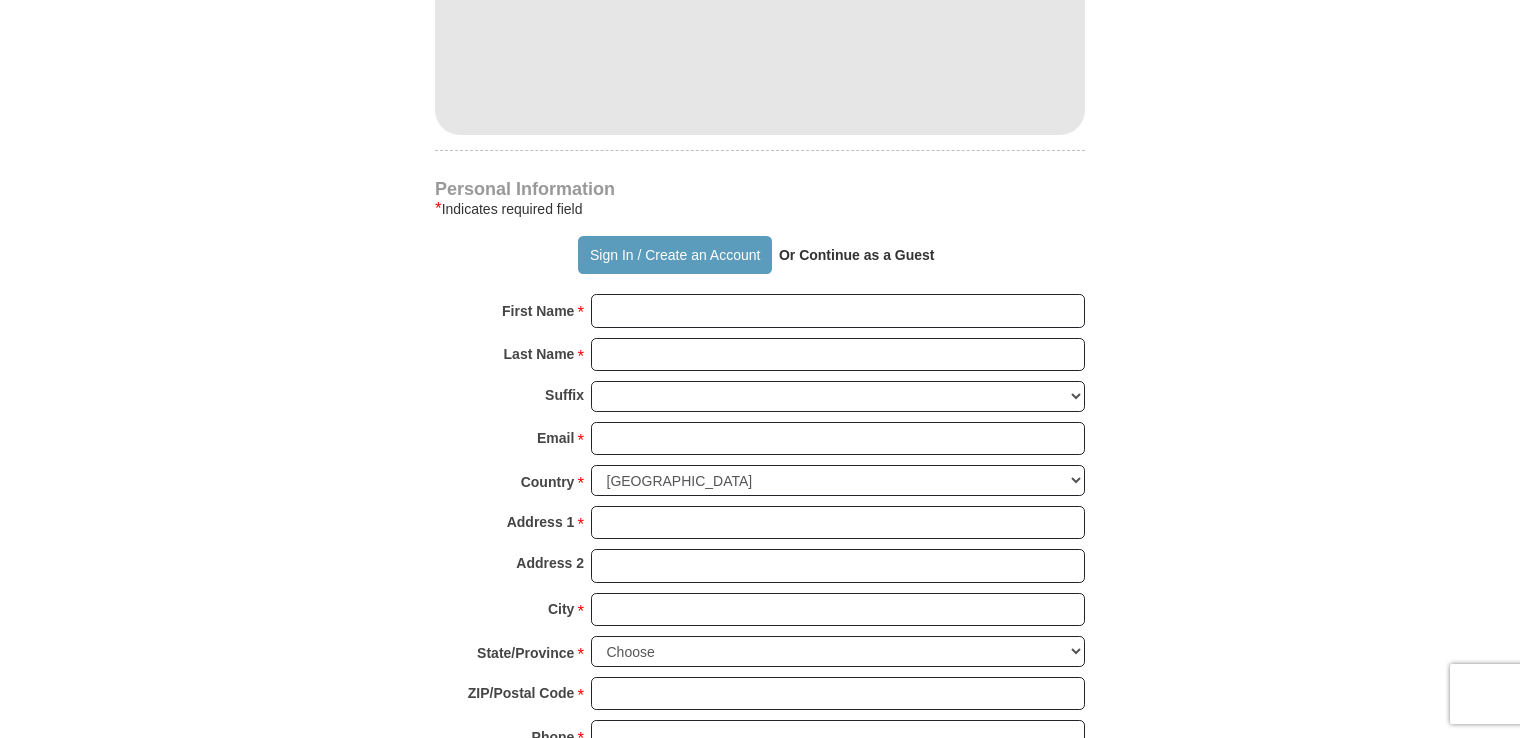 scroll, scrollTop: 1244, scrollLeft: 0, axis: vertical 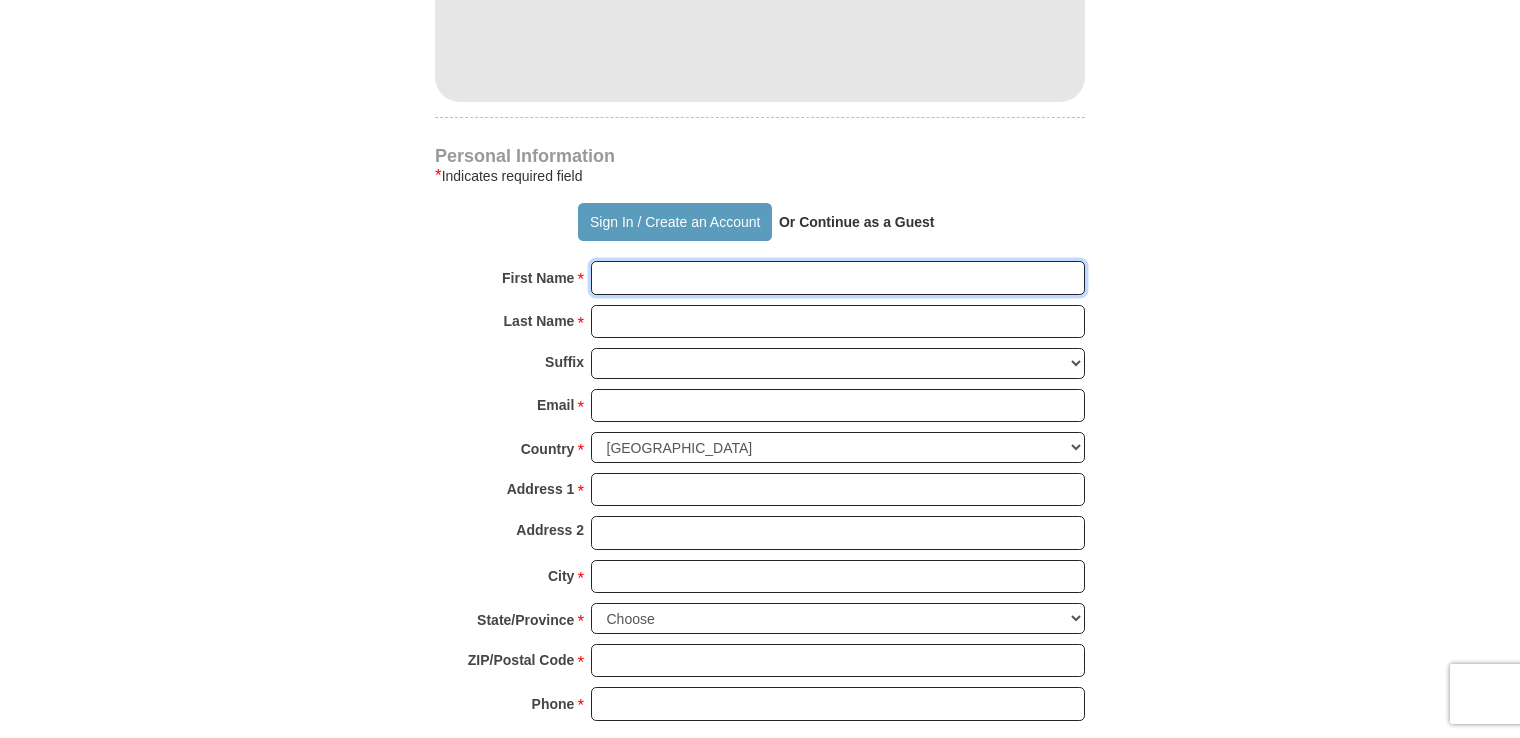 click on "First Name
*" at bounding box center (838, 278) 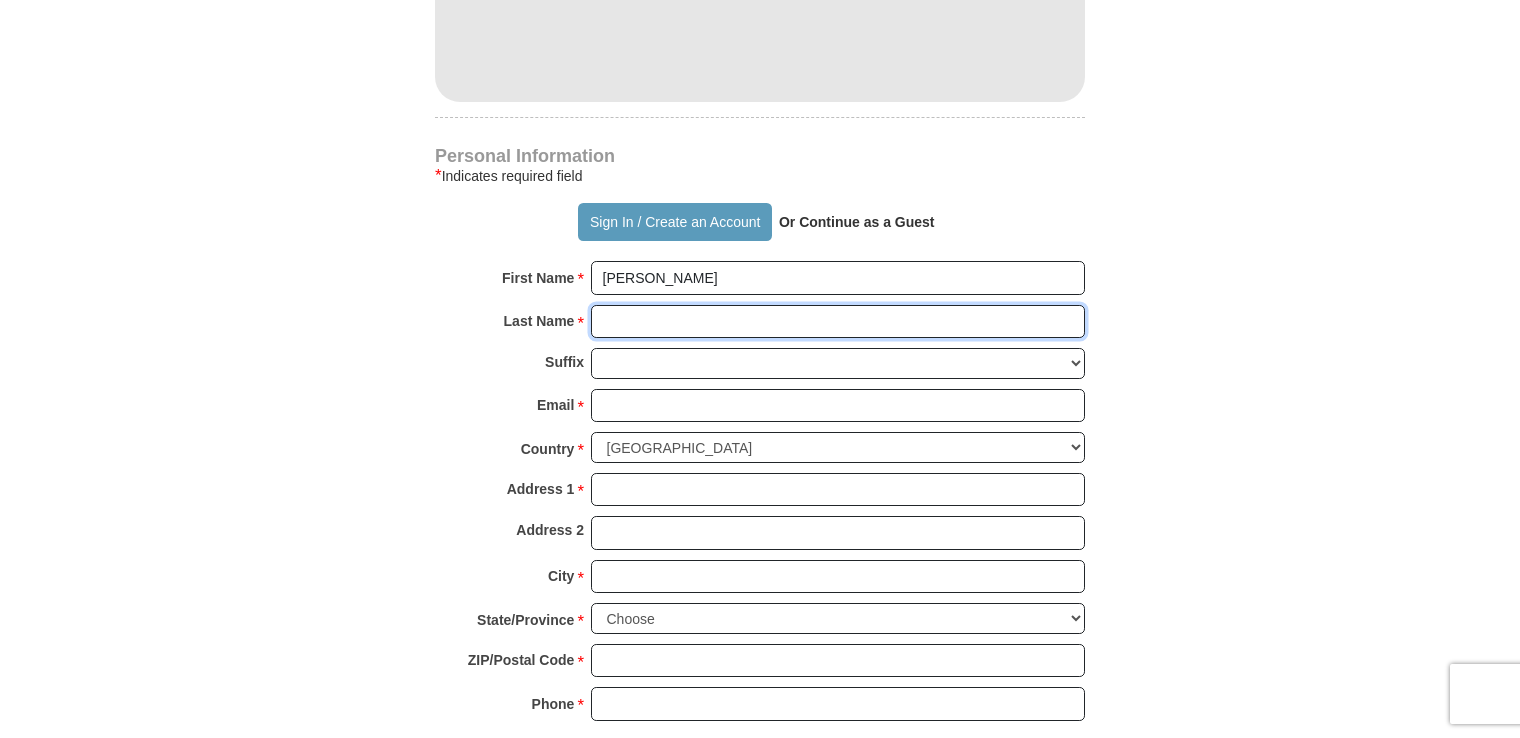 type on "[PERSON_NAME]" 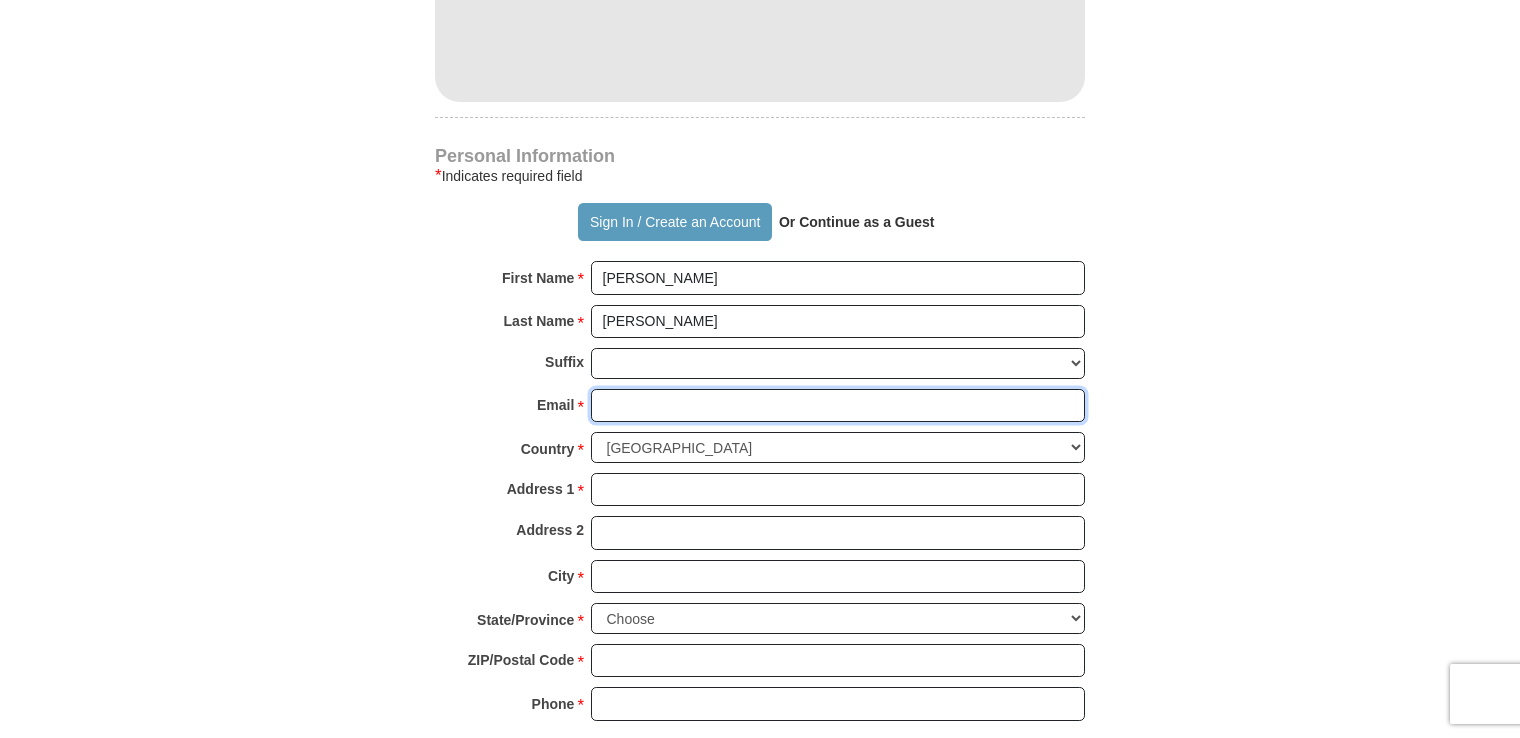 type on "[PERSON_NAME][EMAIL_ADDRESS][PERSON_NAME][DOMAIN_NAME]" 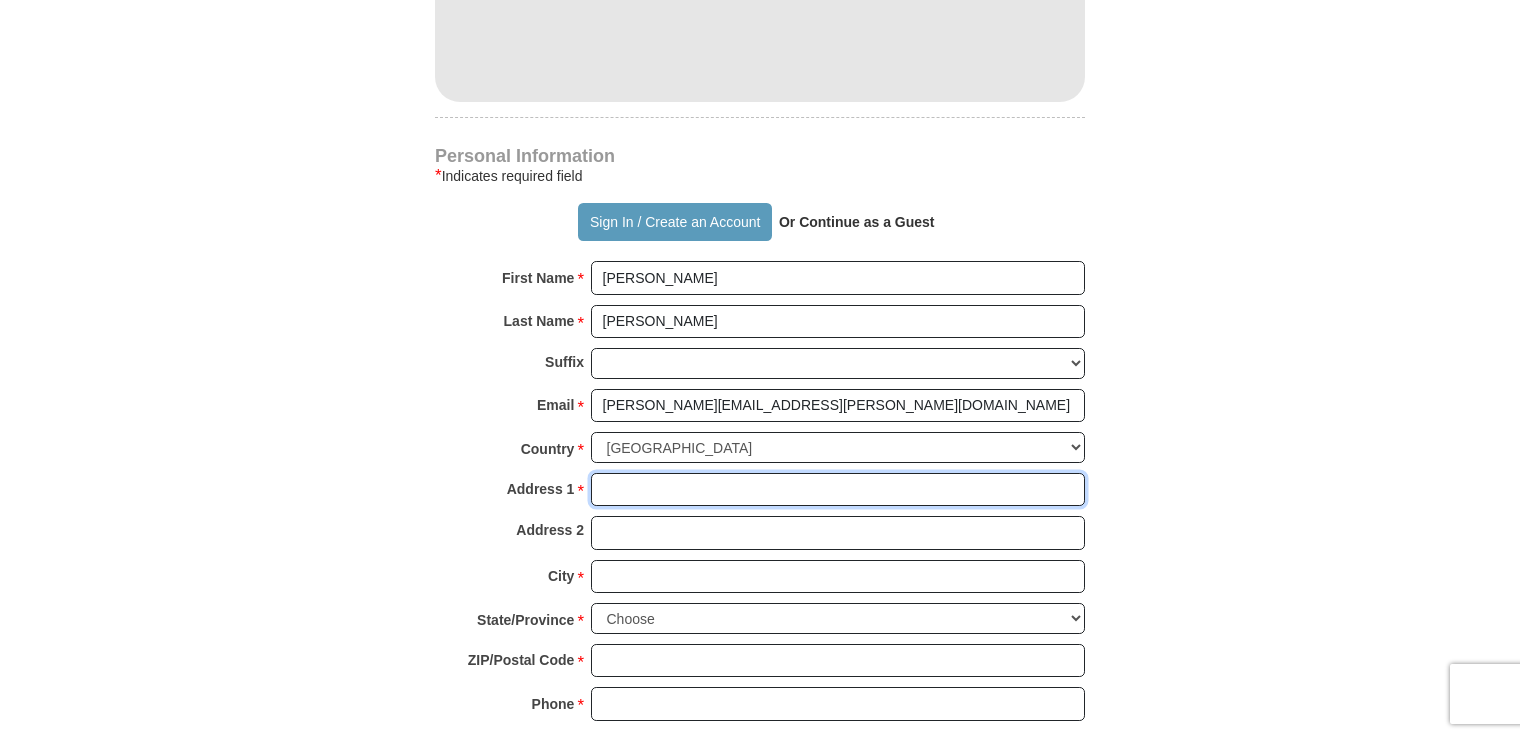 type on "[STREET_ADDRESS]" 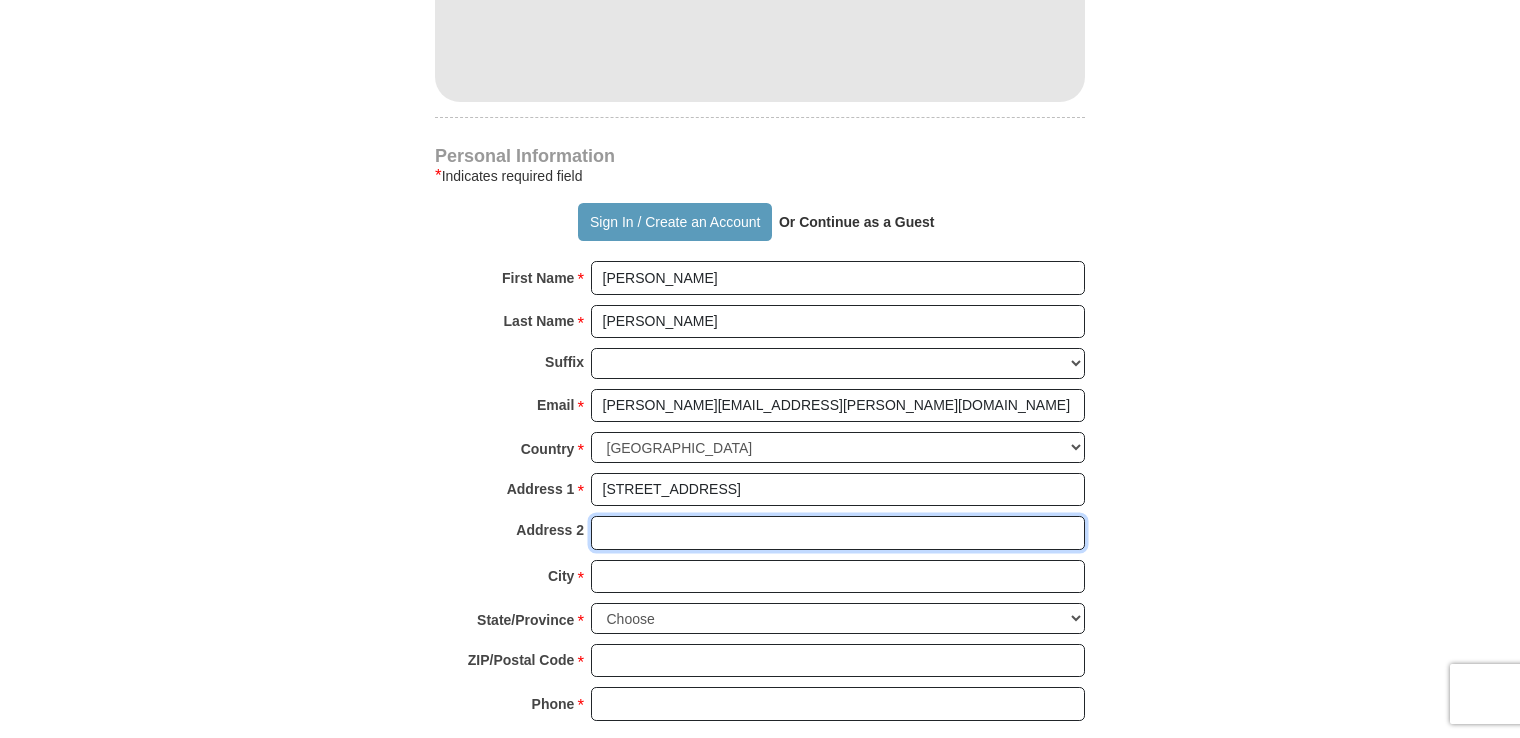 type on "Apt. 325" 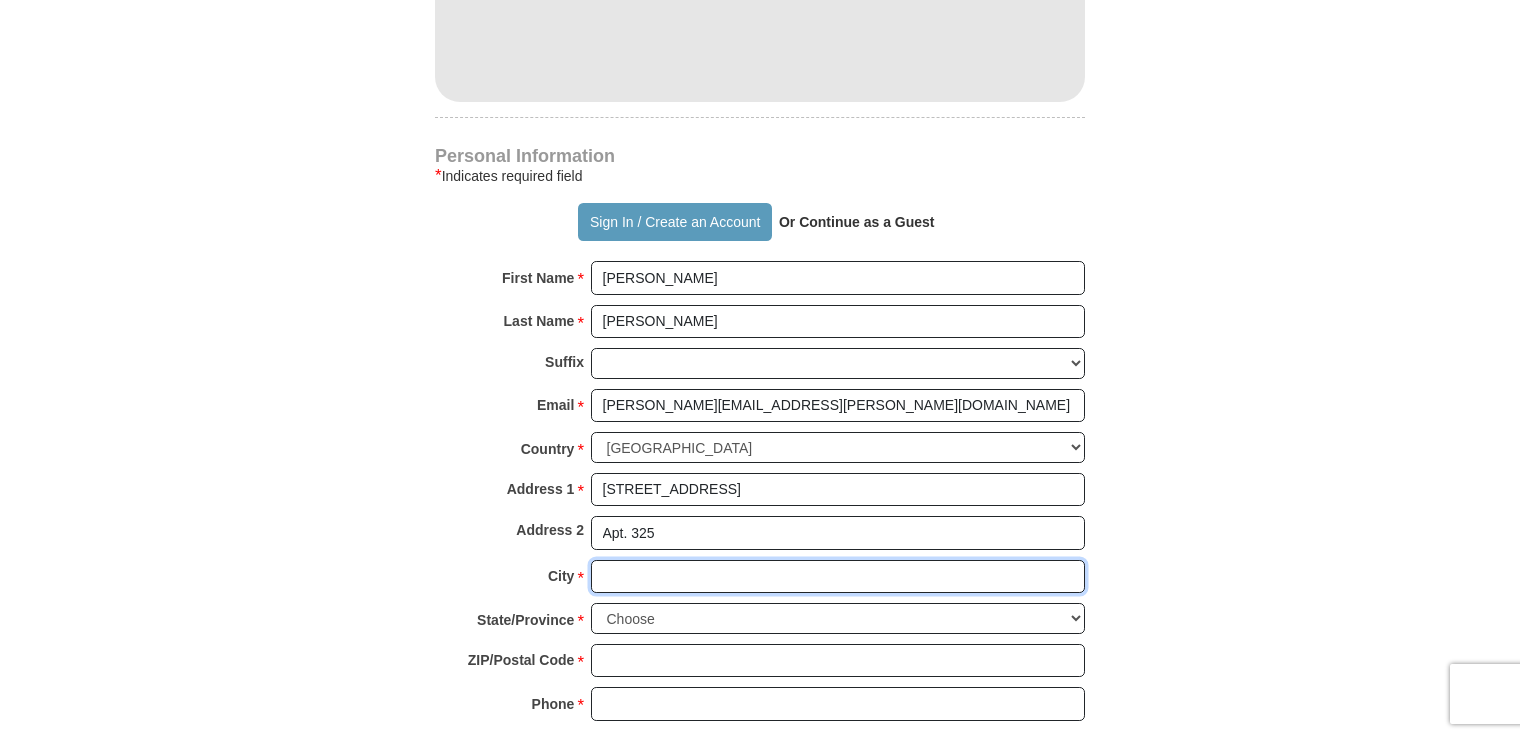type on "[GEOGRAPHIC_DATA]" 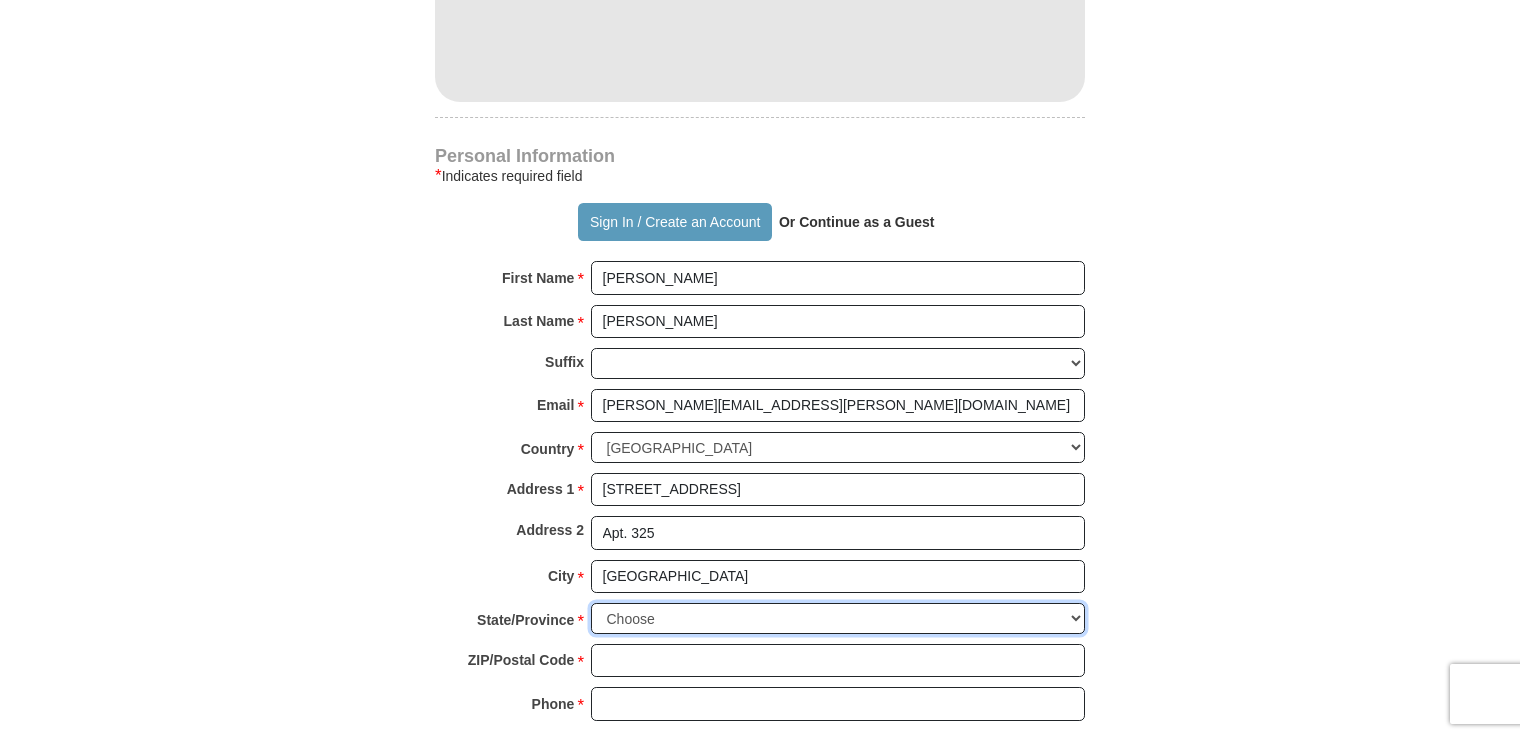 select on "FL" 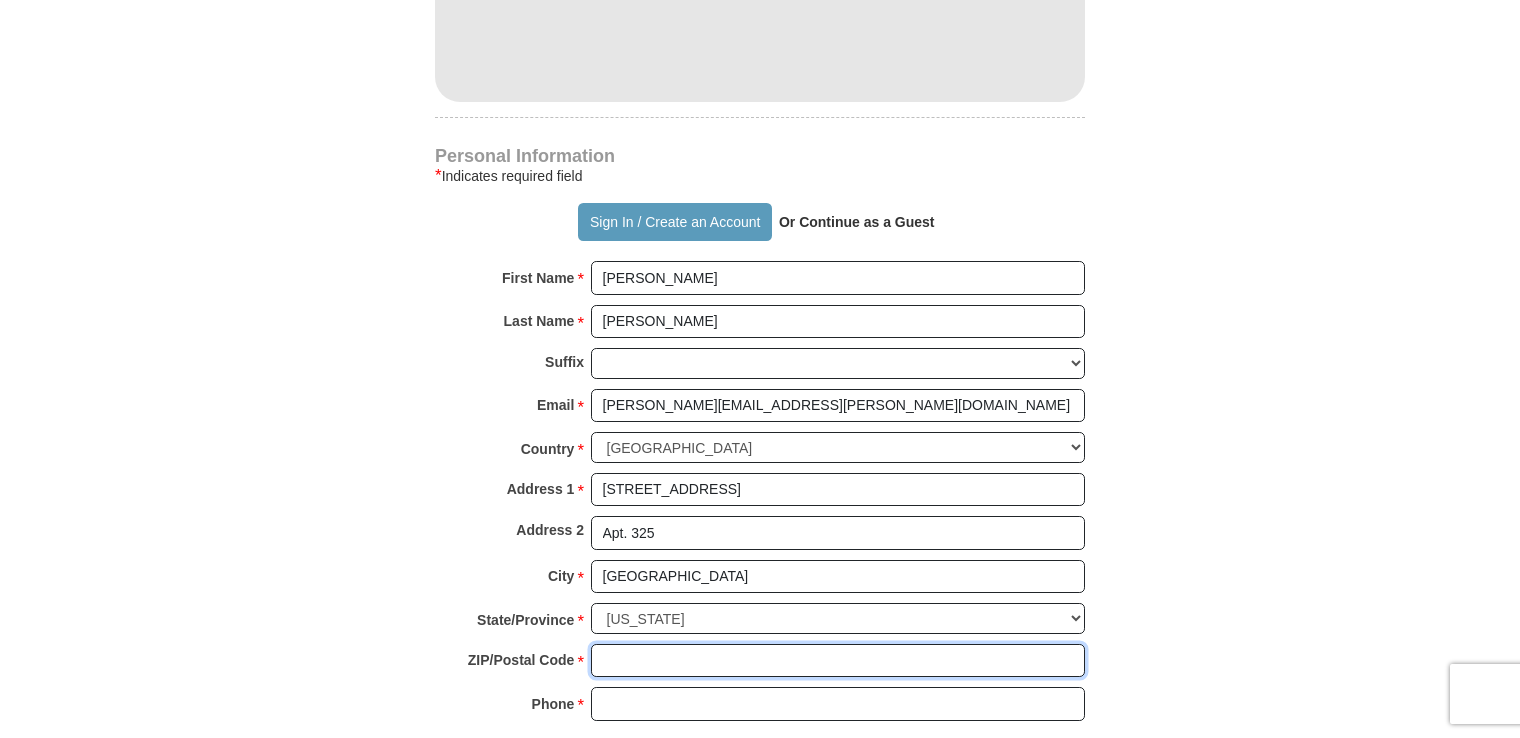 type on "33614" 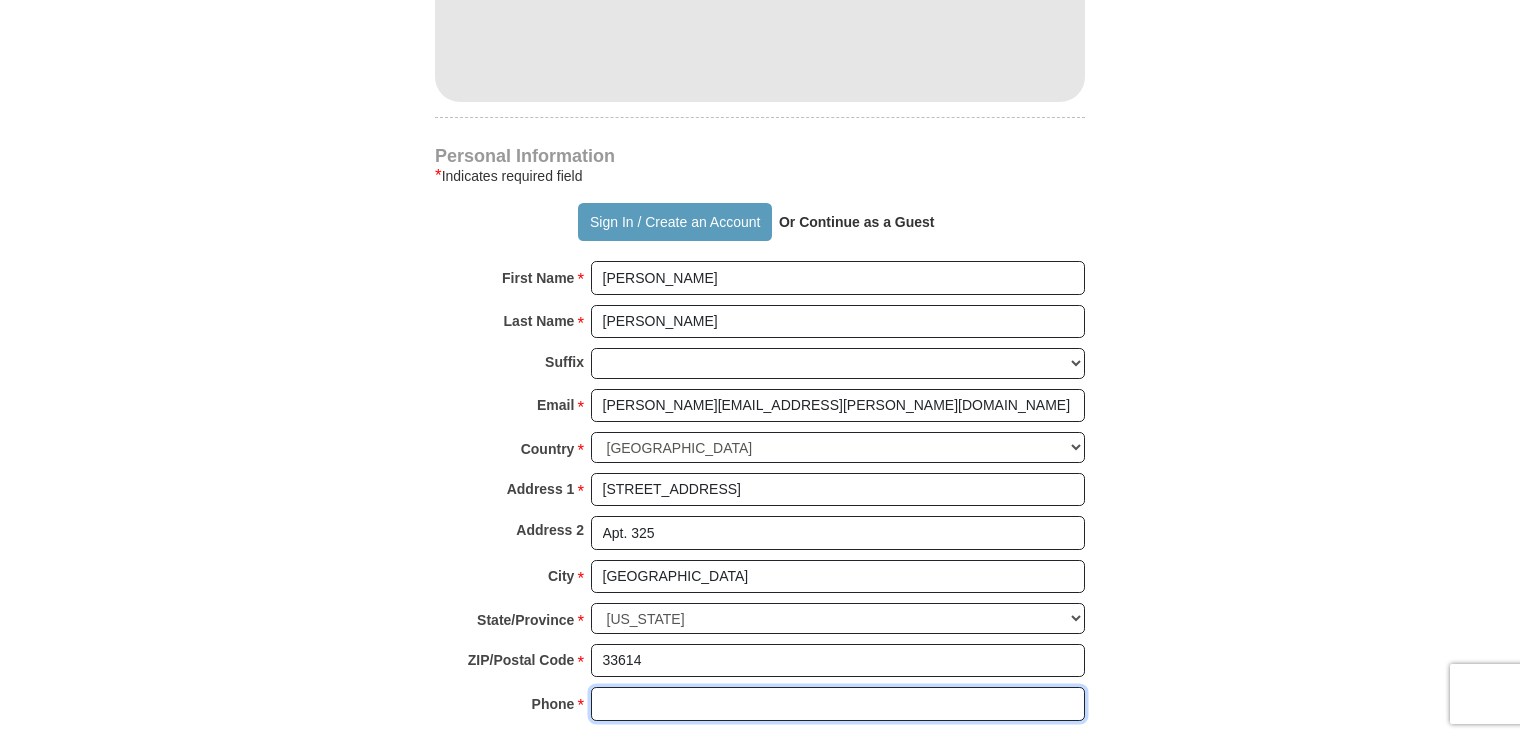 type on "8134605017" 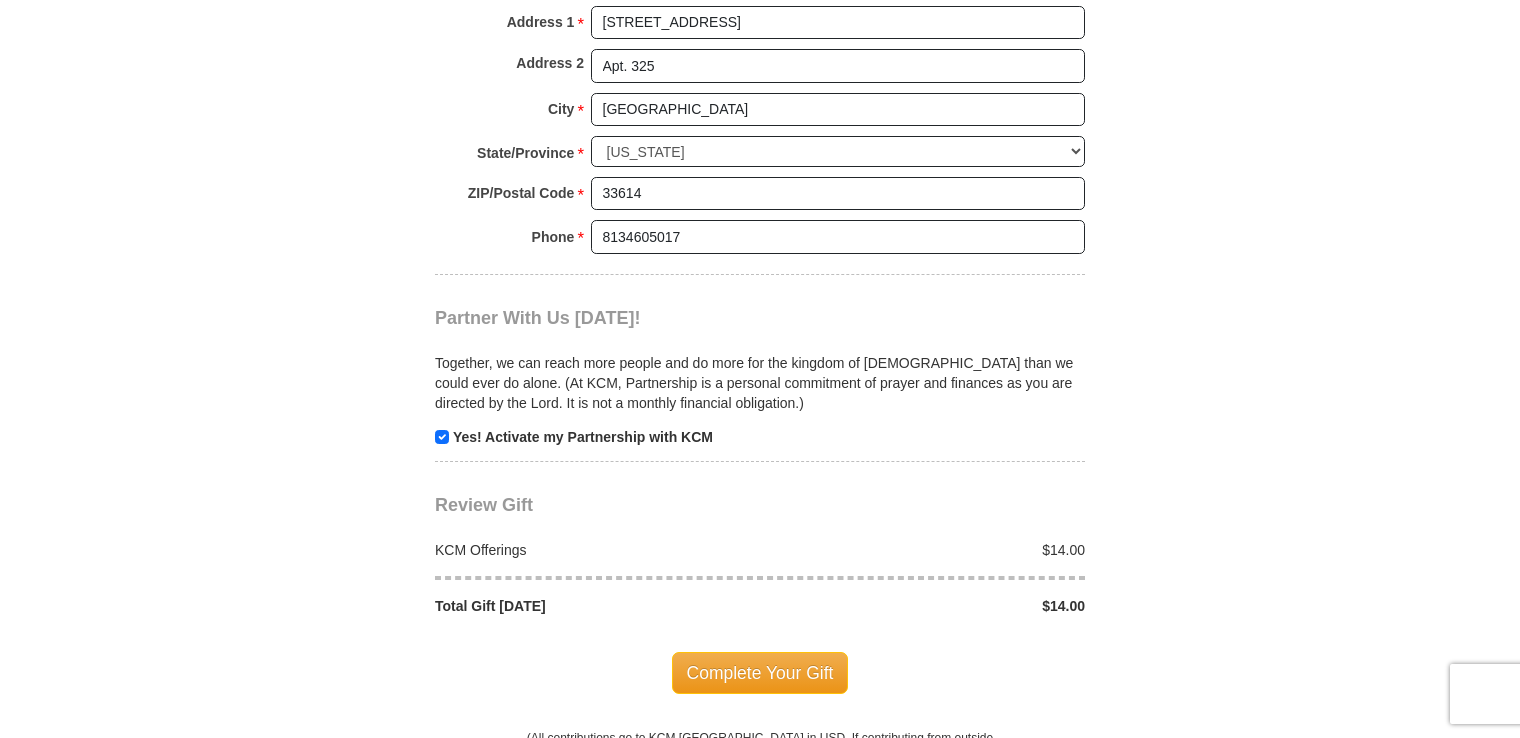 scroll, scrollTop: 1720, scrollLeft: 0, axis: vertical 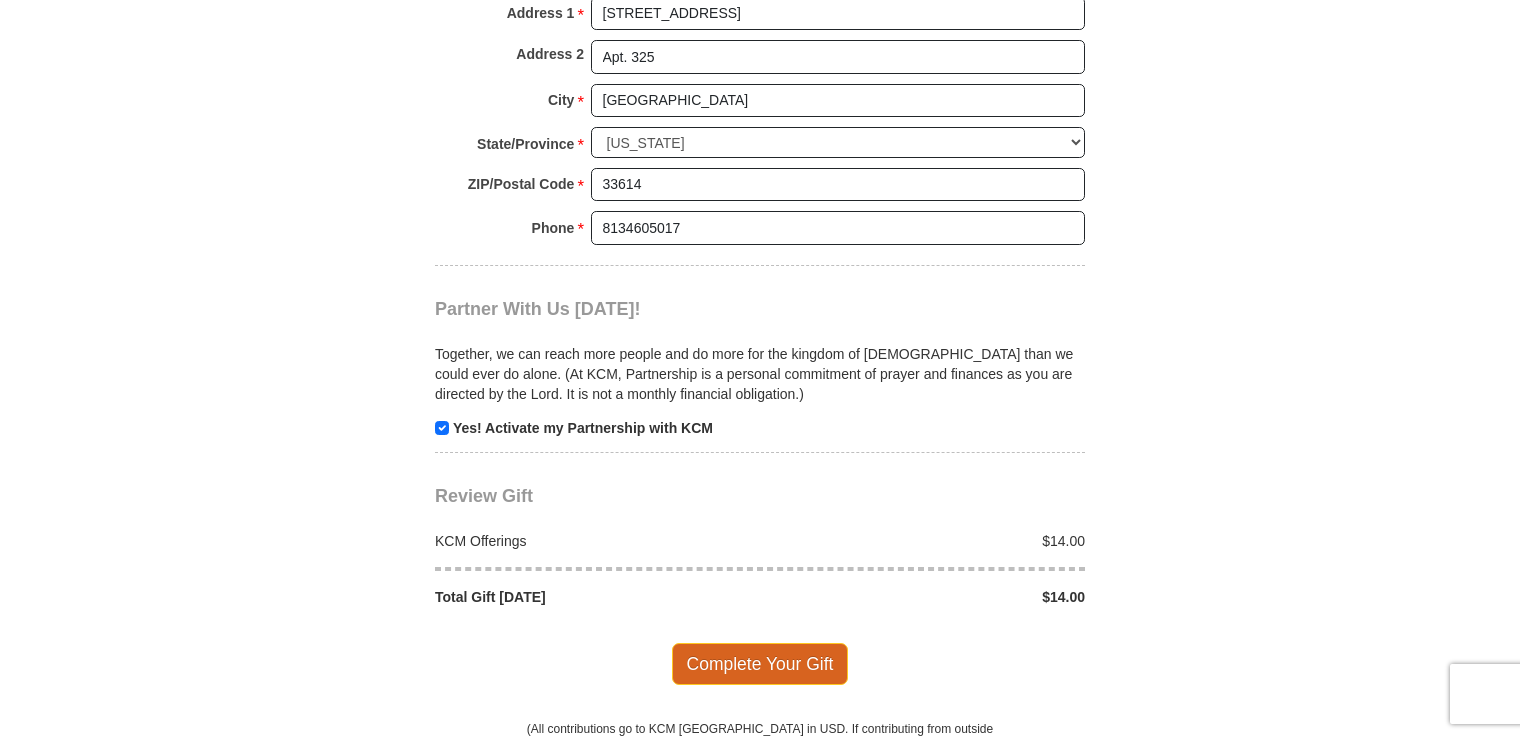 click on "Complete Your Gift" at bounding box center (760, 664) 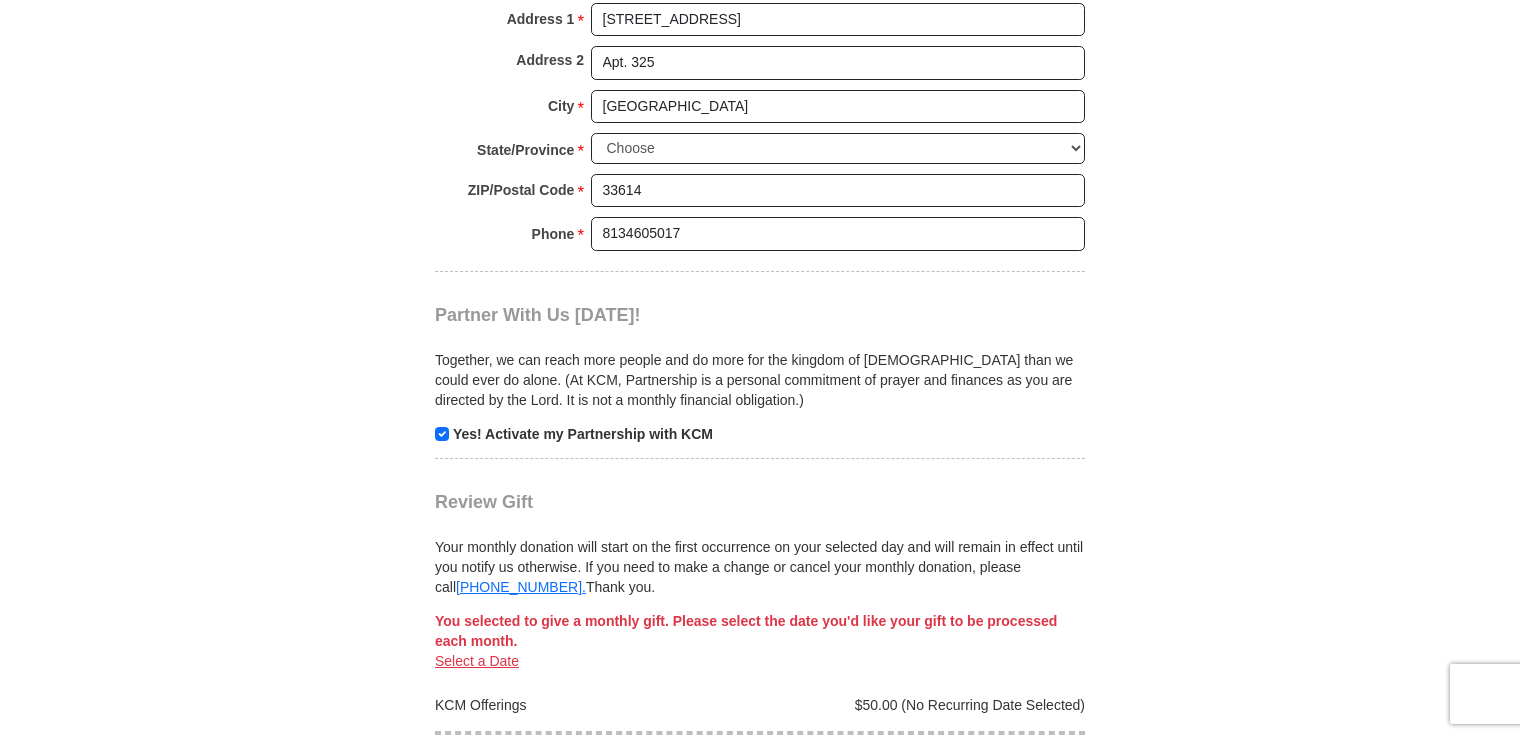 scroll, scrollTop: 1807, scrollLeft: 0, axis: vertical 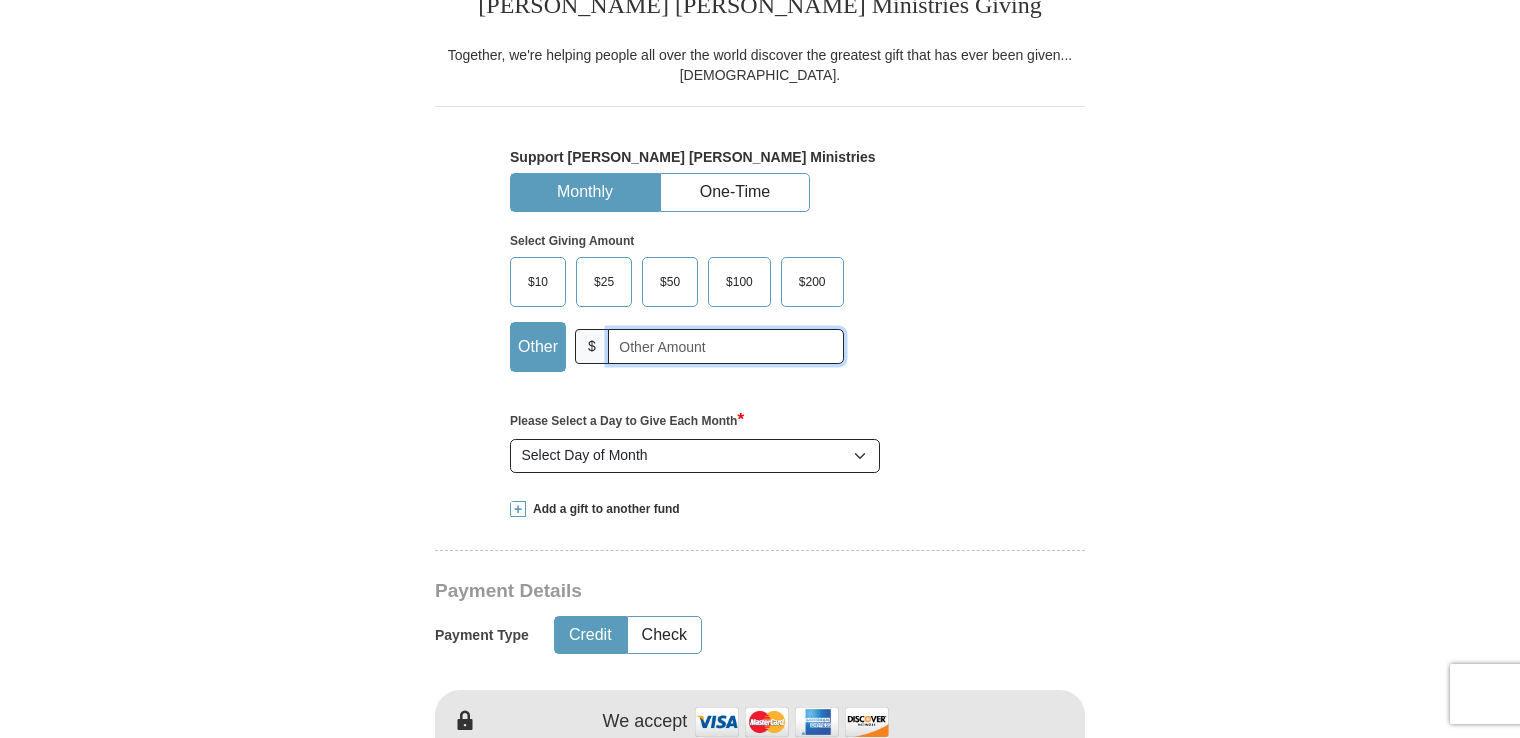 click at bounding box center (726, 346) 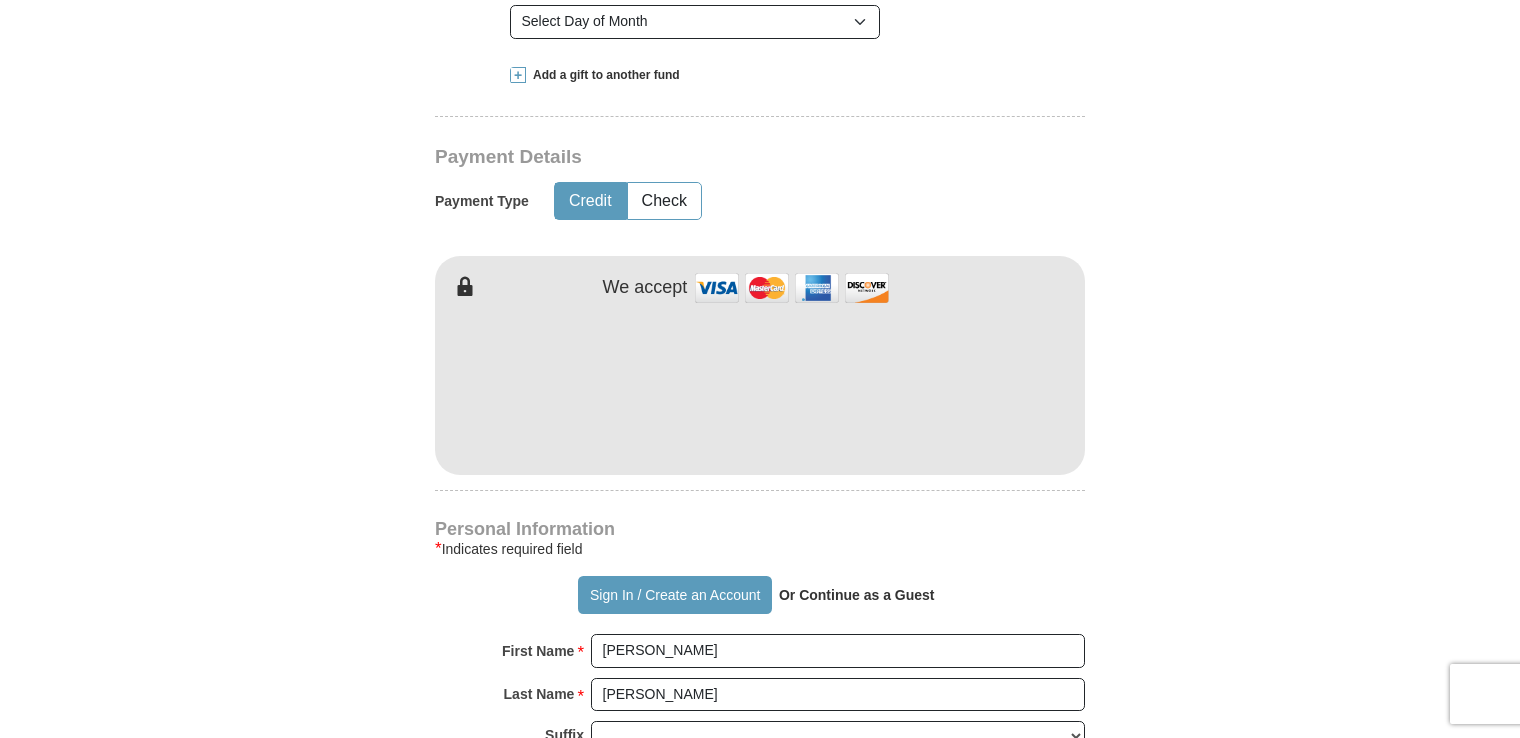 scroll, scrollTop: 982, scrollLeft: 0, axis: vertical 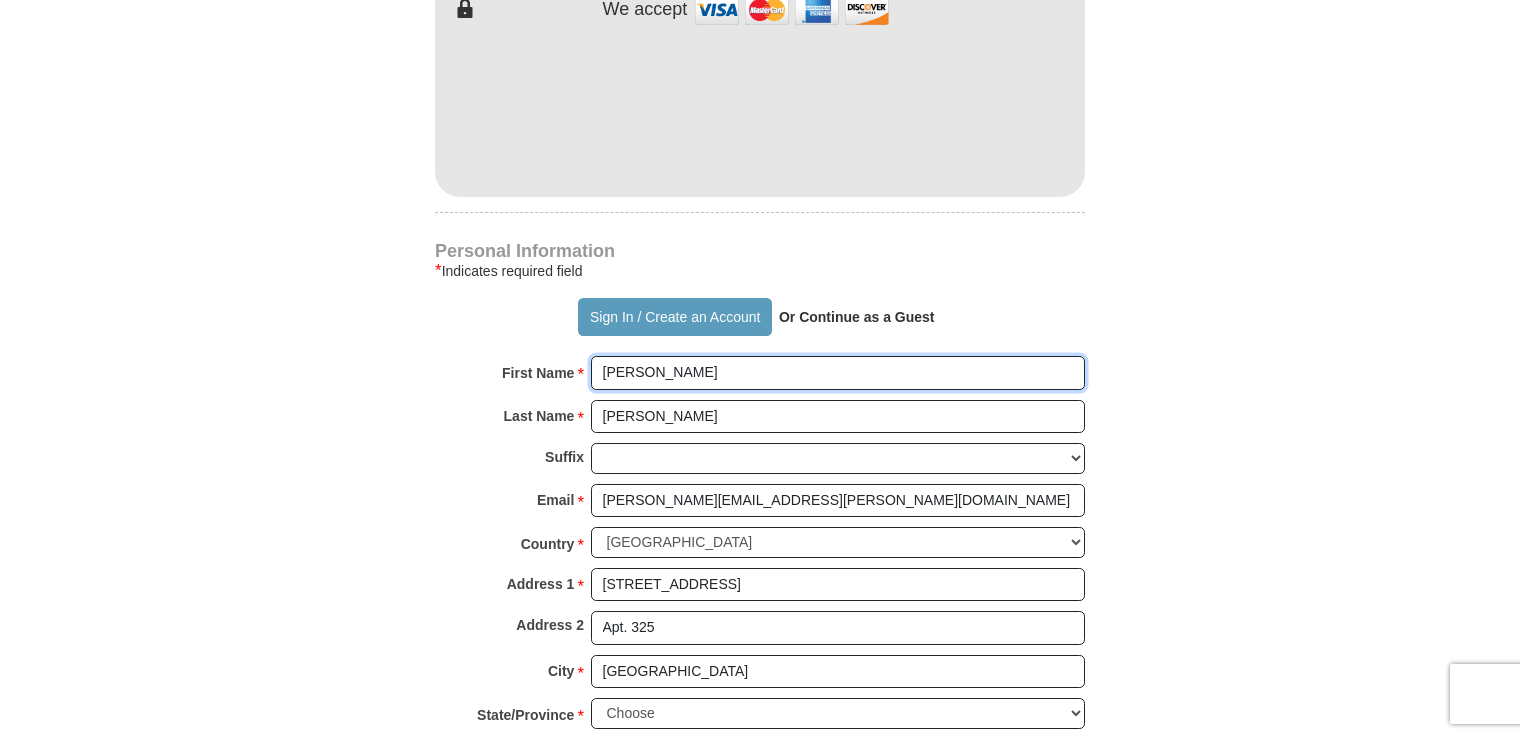 click on "[PERSON_NAME]" at bounding box center (838, 373) 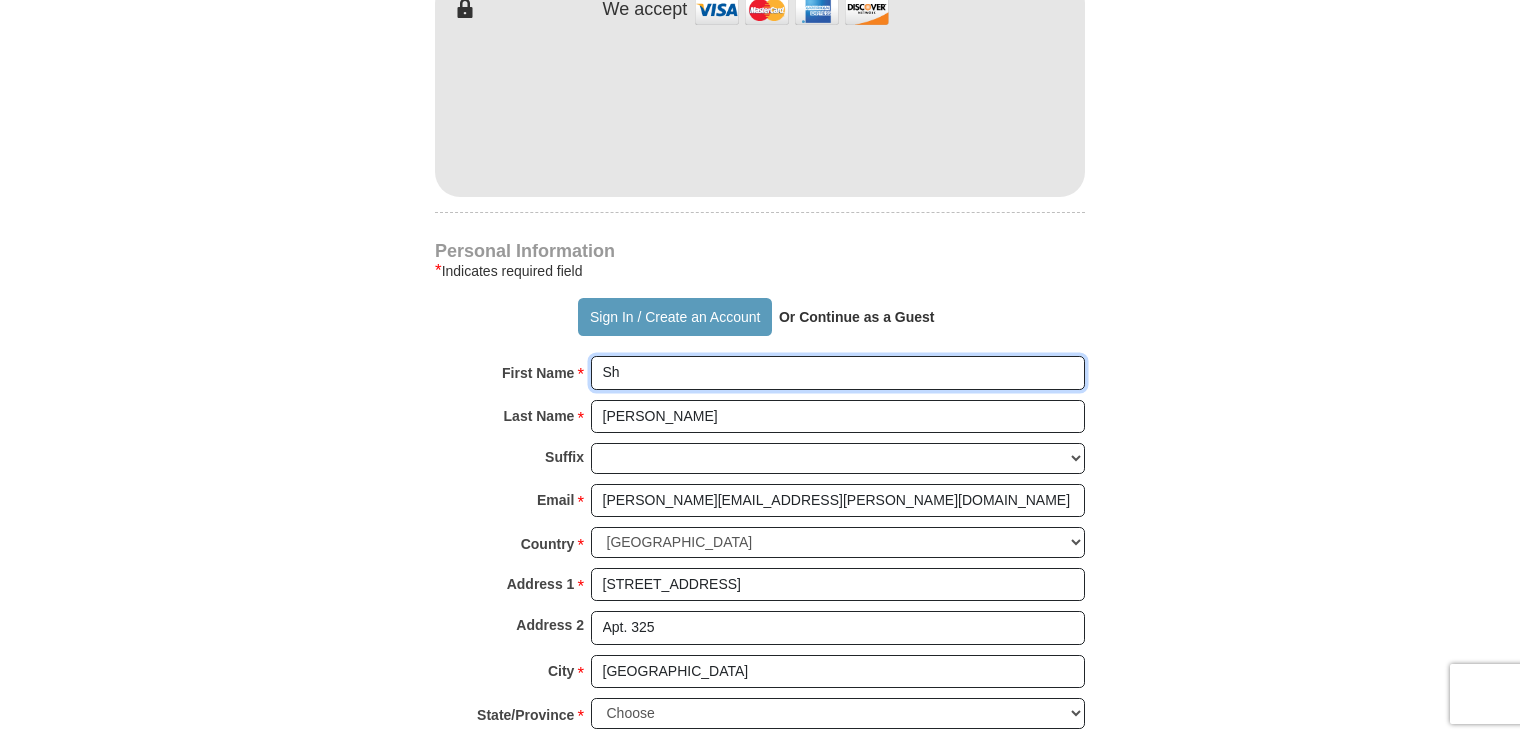 type on "S" 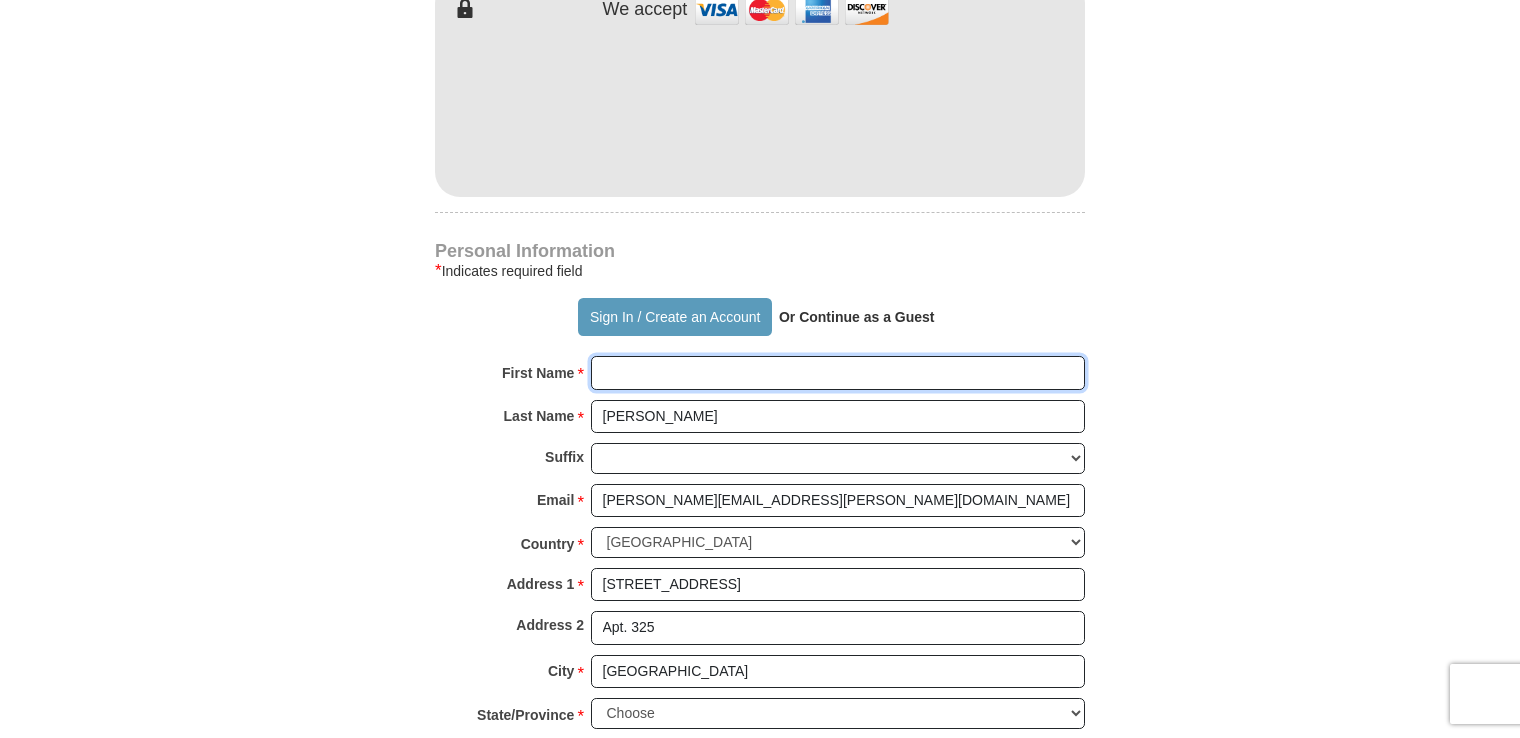 type 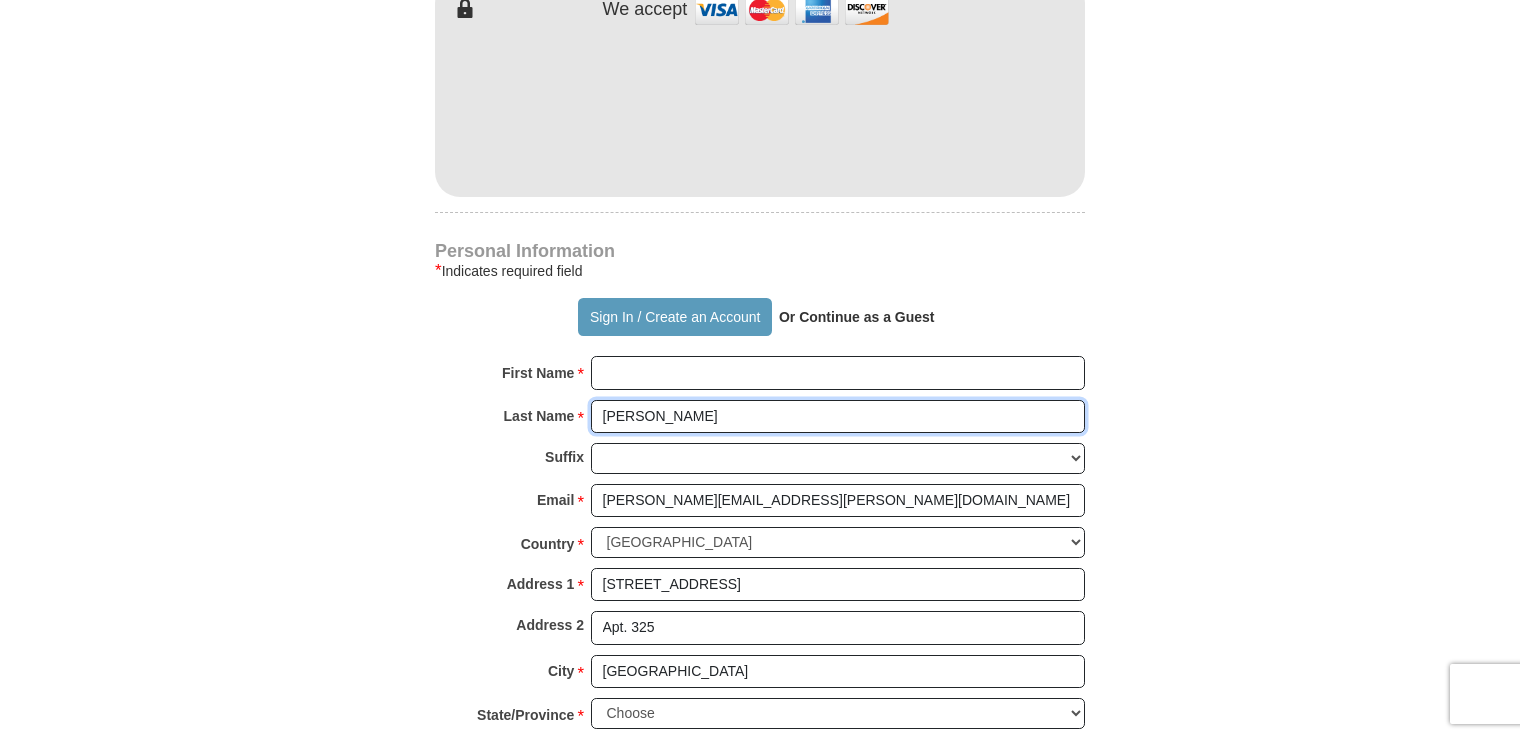 click on "[PERSON_NAME]" at bounding box center [838, 417] 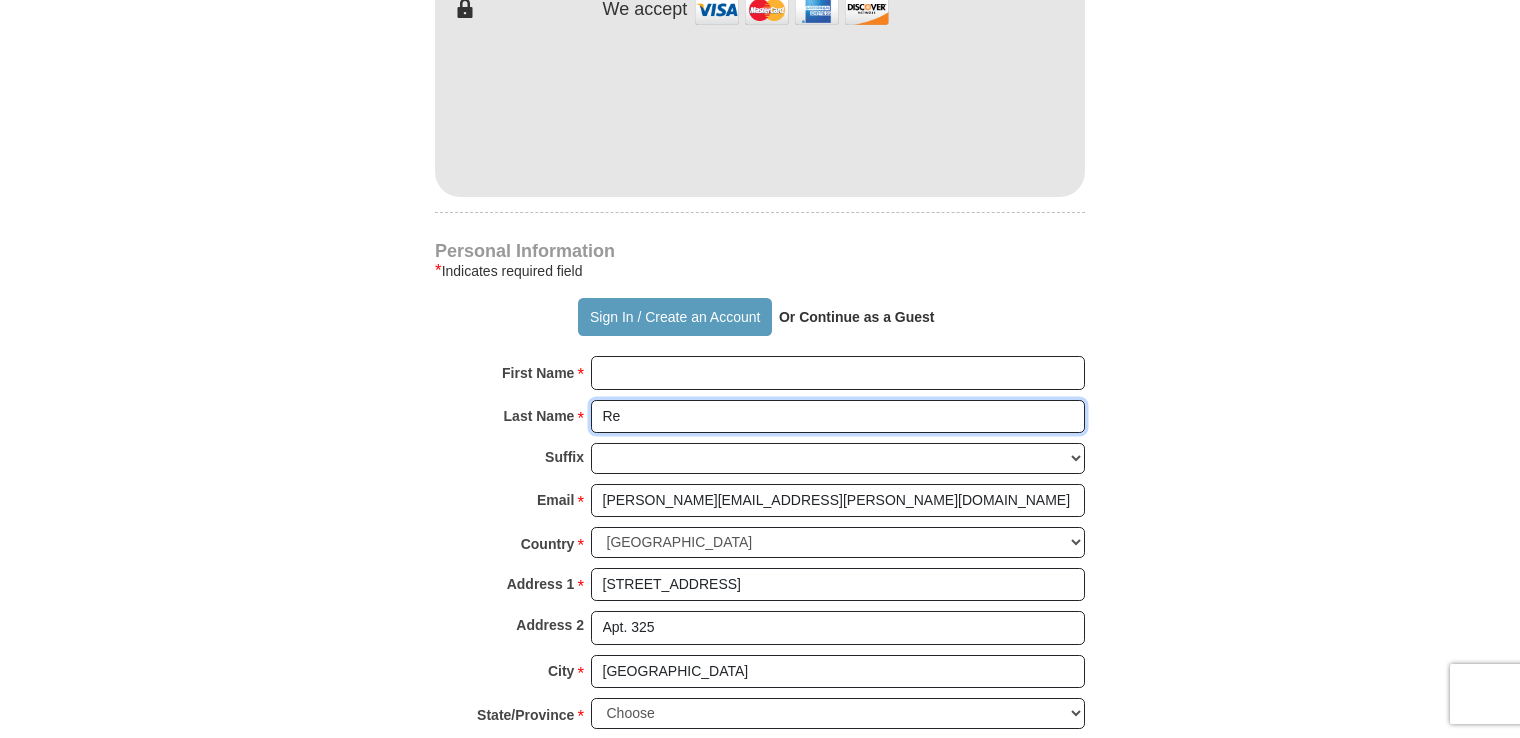 type on "R" 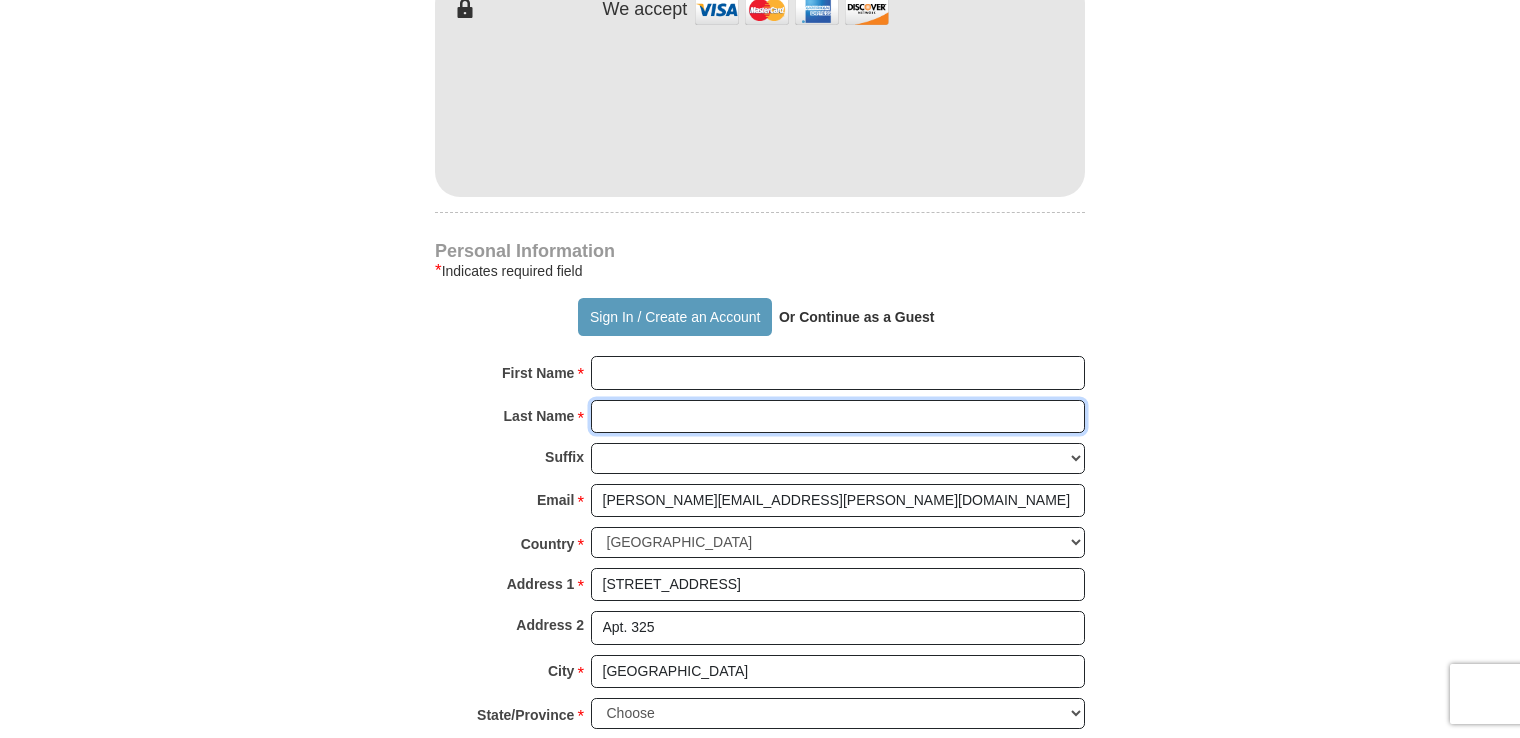 type 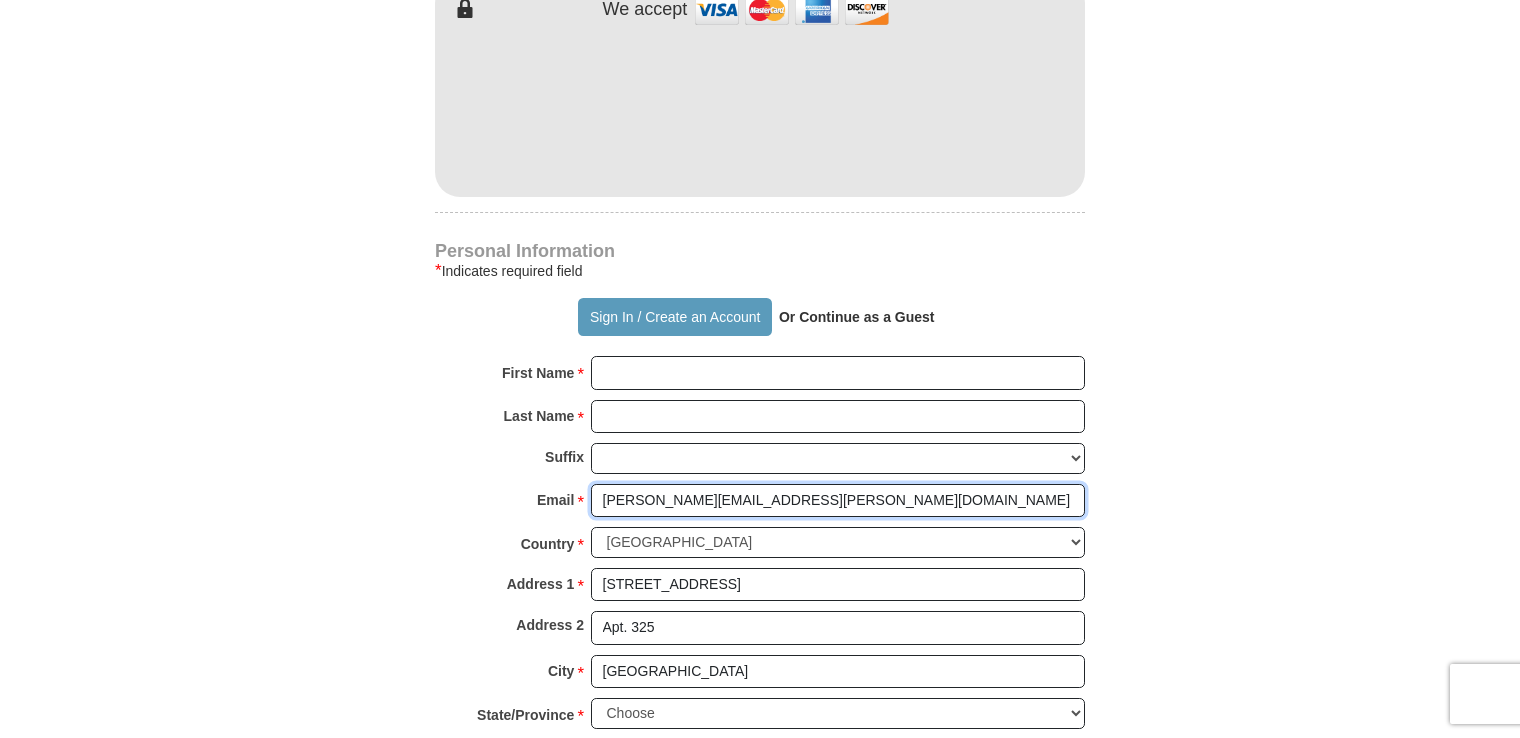 click on "[PERSON_NAME][EMAIL_ADDRESS][PERSON_NAME][DOMAIN_NAME]" at bounding box center (838, 501) 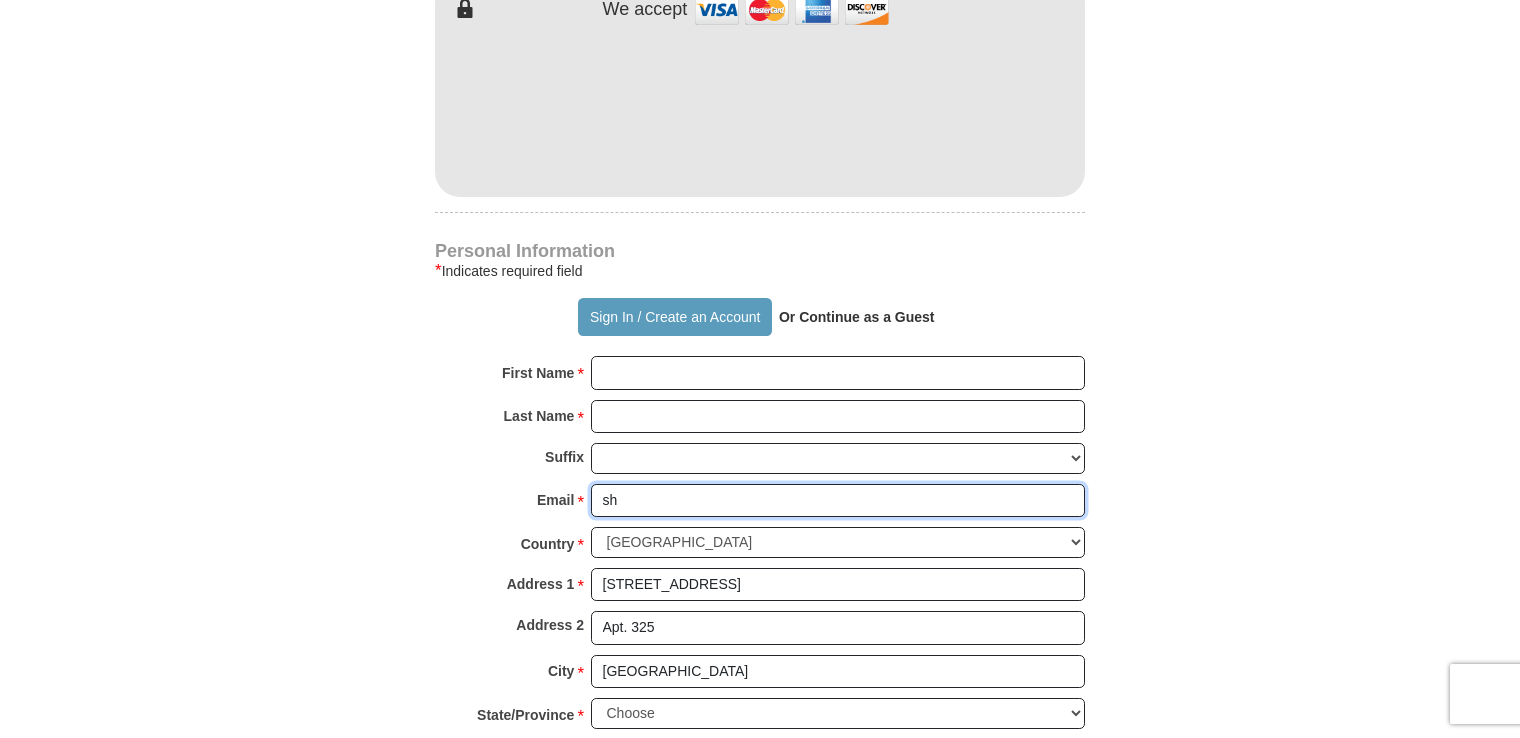 type on "s" 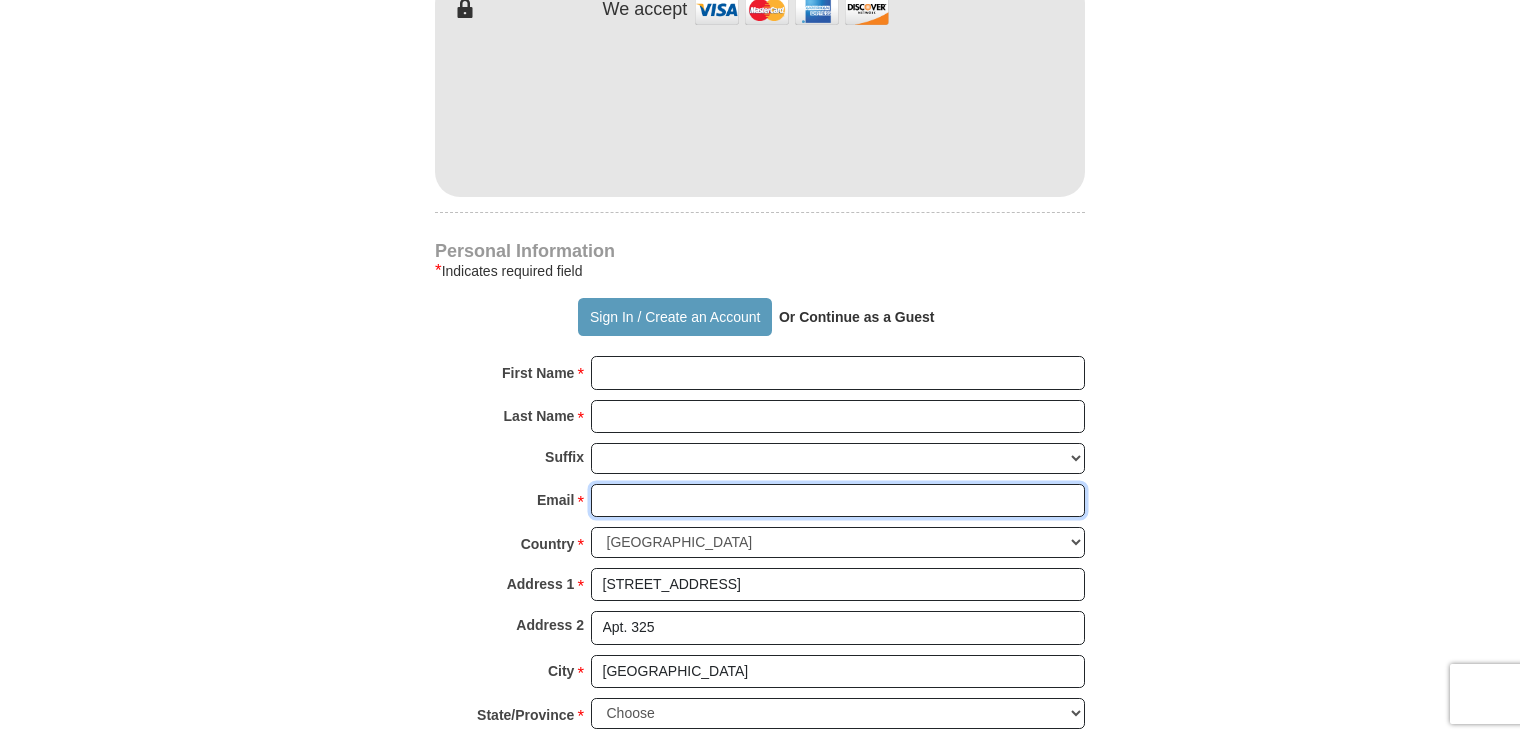 type 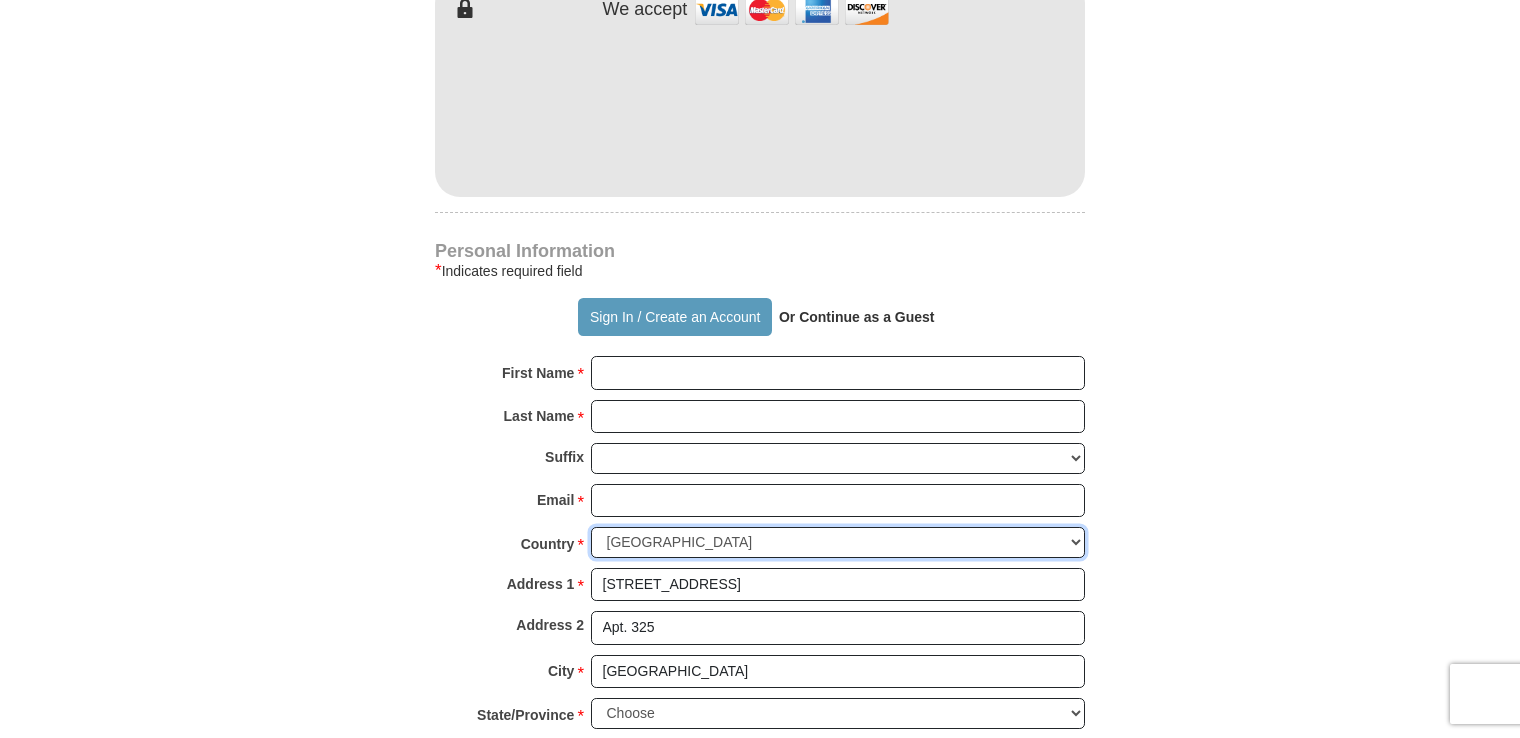 click on "United States of America Canada Antigua and Barbuda Argentina Armenia Aruba Australia Austria Azerbaijan Bahamas Bangladesh Barbados Belarus Belgium Belize Bermuda Bolivia Bosnia and Herzegovina Brazil Bulgaria Cayman Islands Chile China Colombia Costa Rica Croatia Cuba Cyprus Czech Republic Denmark Dominican Republic Ecuador Egypt Estonia Finland France Germany Gibraltar Greece Grenada Guatemala Guyana Hong Kong Hungary Iceland India Indonesia Ireland Israel Italy Jamaica Japan Jordan Kazakhstan Kenya Kuwait Malaysia Mexico Mozambique New Zealand Nigeria Norway Oman Pakistan Paraguay Peoples Democratic Republic of Korea Peru Poland Portugal Puerto Rico Qatar Republic of Georgia Republic of South Korea Romania Russia Saint Vincent and the Grenadines Saudi Arabia Singapore Slovakia Slovenia South Africa Spain Sri Lanka Sweden Switzerland Taiwan Thailand The Netherlands The Philippines Trinidad and Tobago Turkey Ukraine United Arab Emirates United Kingdom United States Minor Outlying Islands Uruguay Uzbekistan" at bounding box center [838, 542] 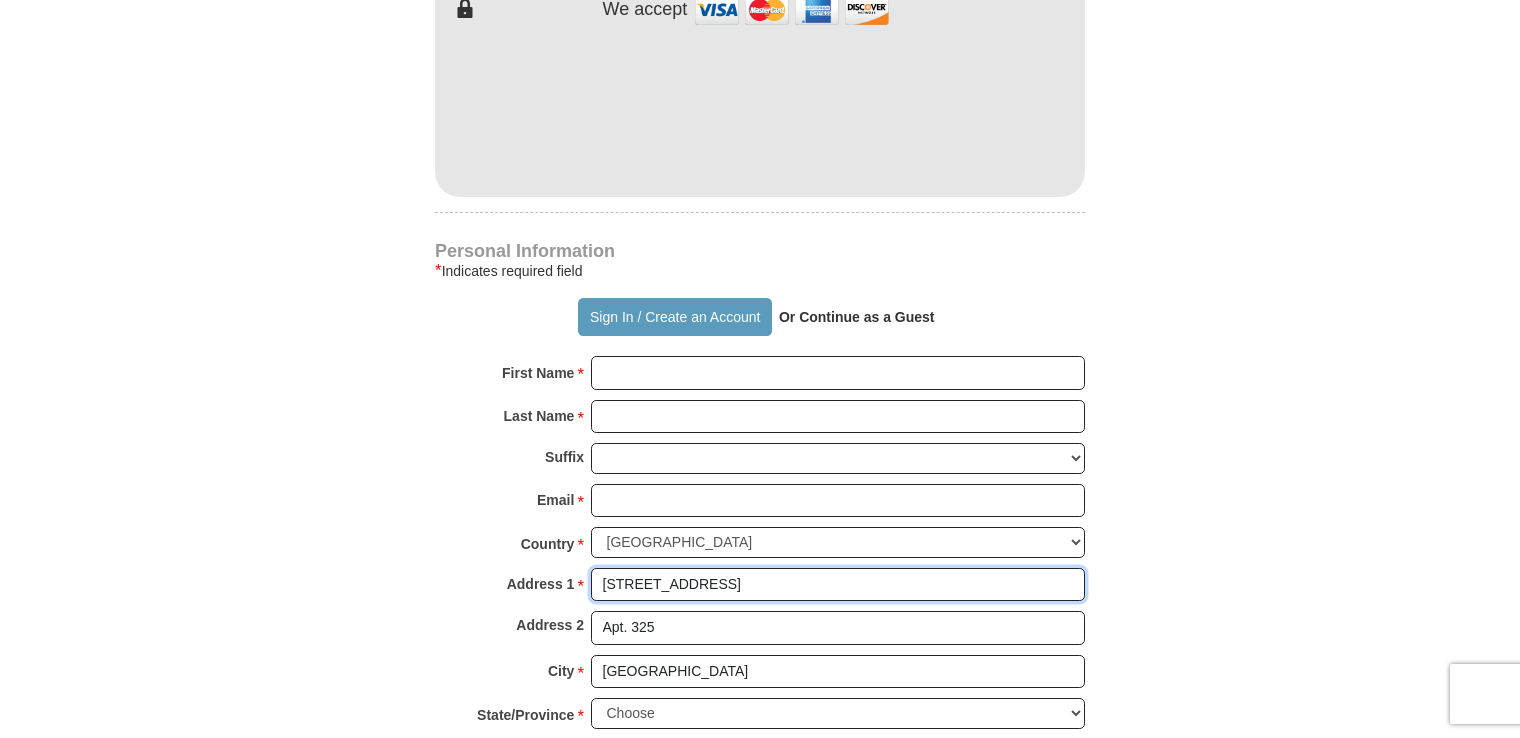 click on "[STREET_ADDRESS]" at bounding box center [838, 585] 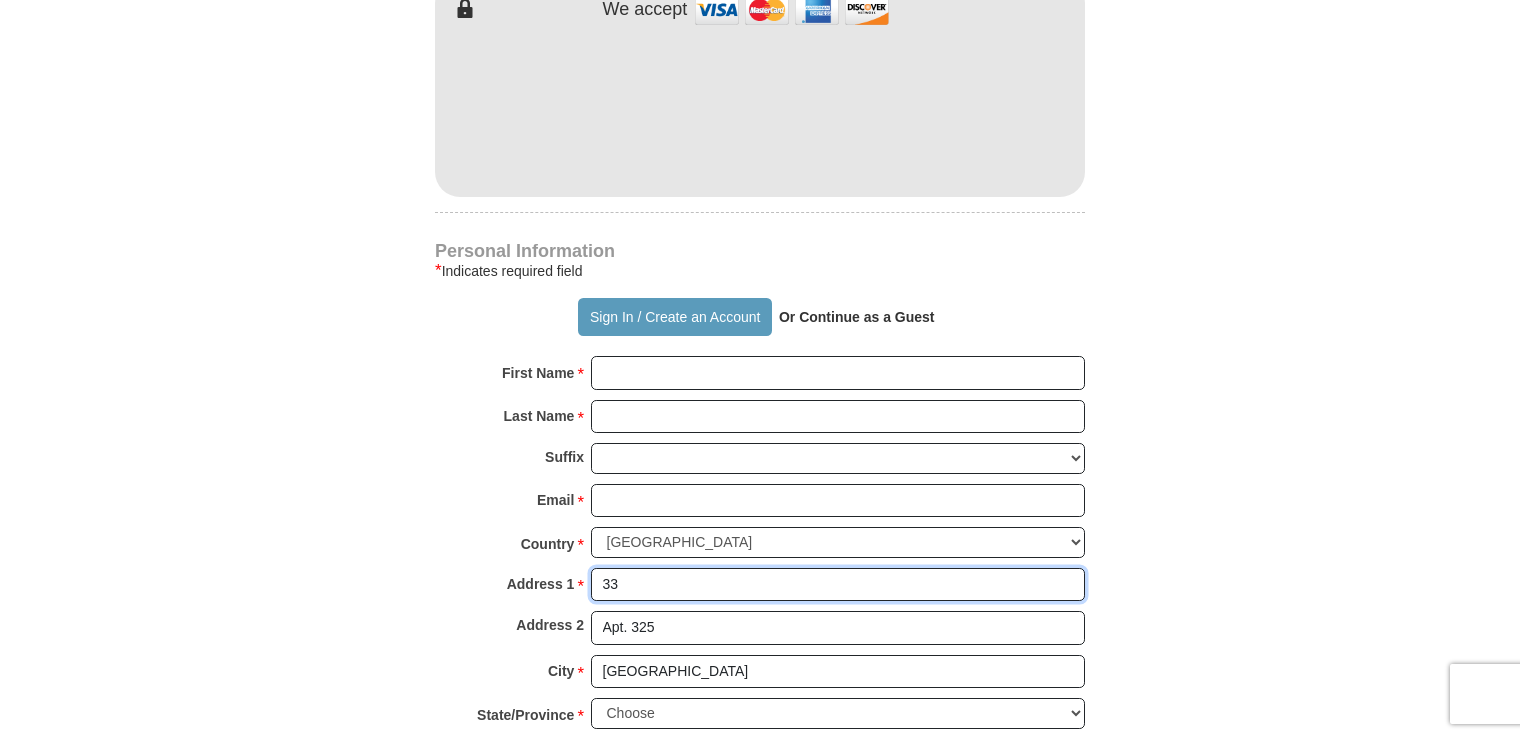 type on "3" 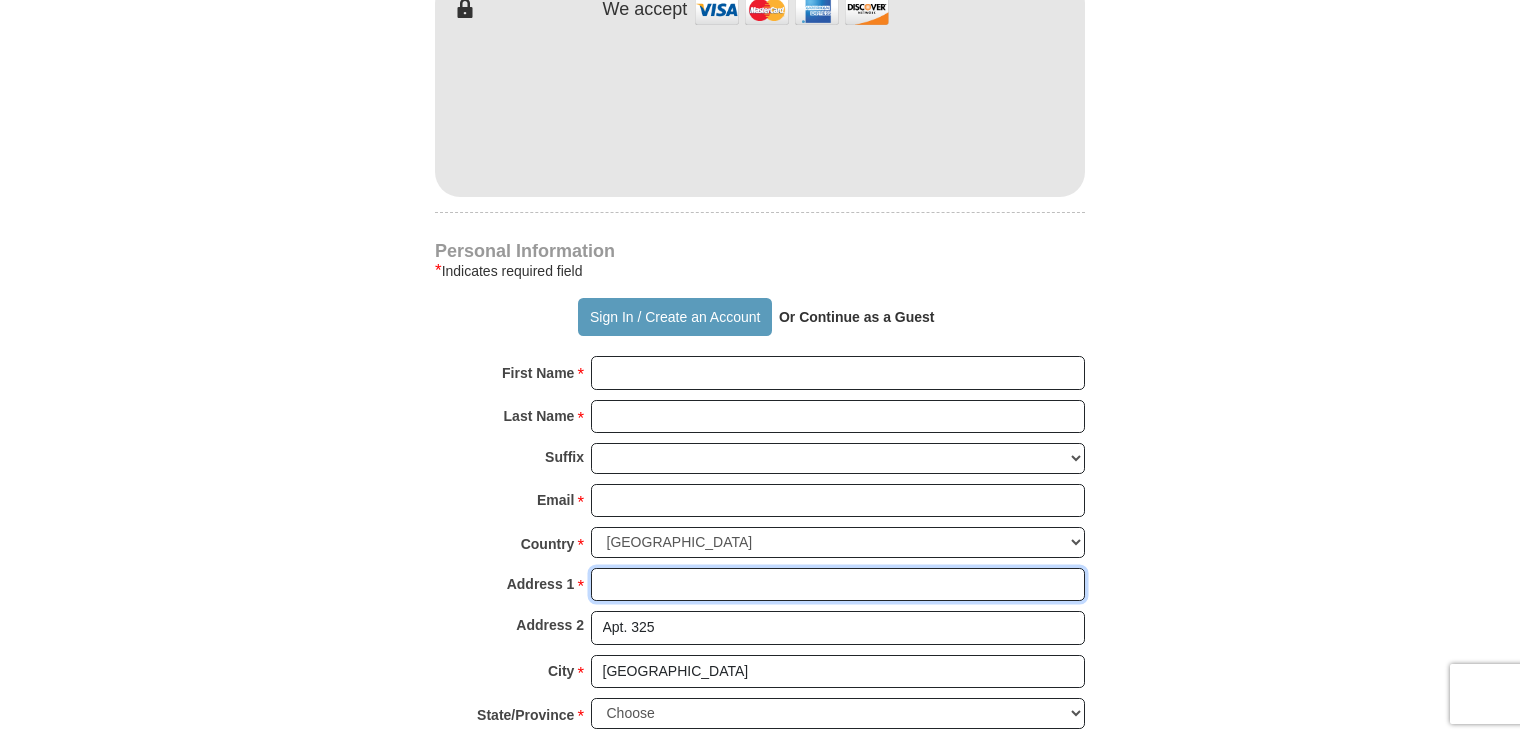 type 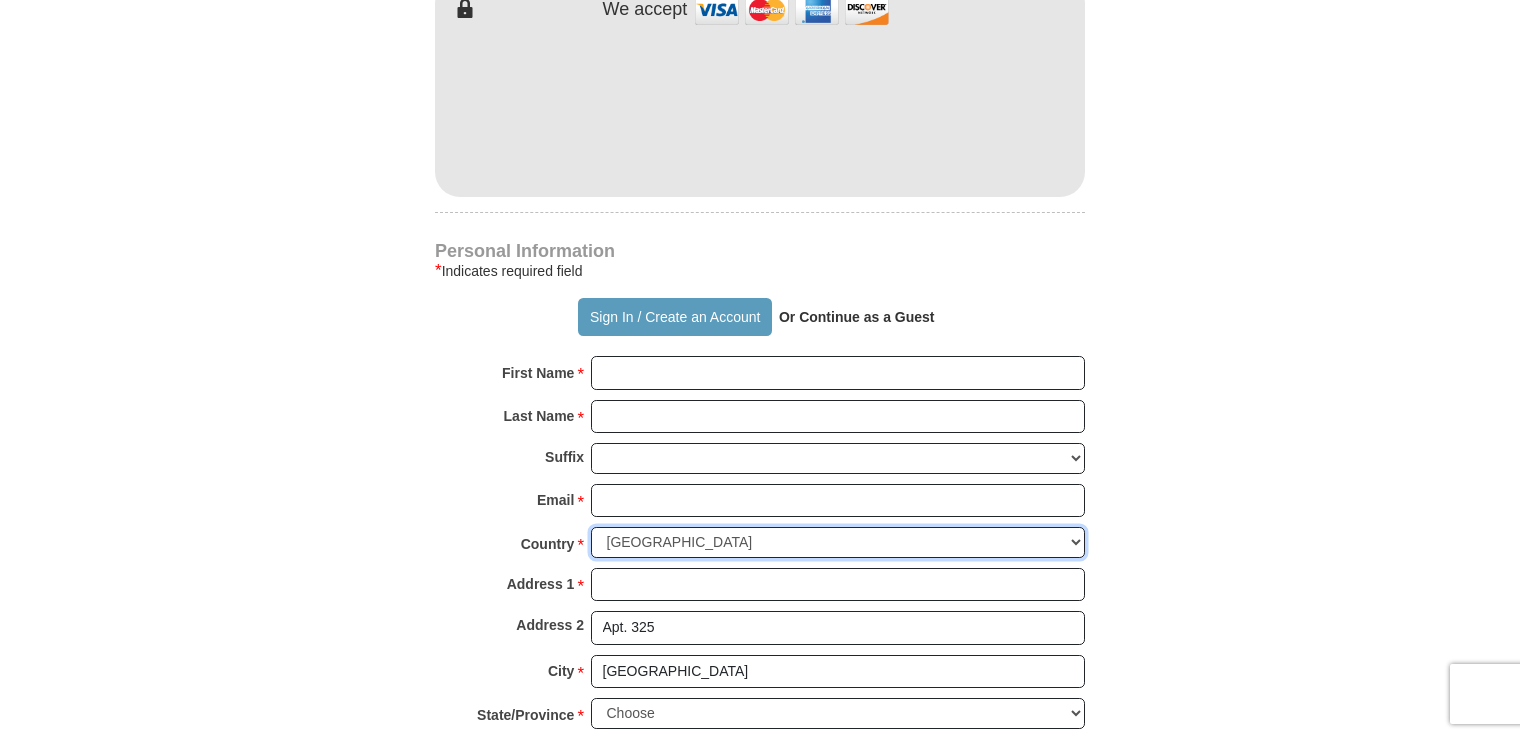 click on "United States of America Canada Antigua and Barbuda Argentina Armenia Aruba Australia Austria Azerbaijan Bahamas Bangladesh Barbados Belarus Belgium Belize Bermuda Bolivia Bosnia and Herzegovina Brazil Bulgaria Cayman Islands Chile China Colombia Costa Rica Croatia Cuba Cyprus Czech Republic Denmark Dominican Republic Ecuador Egypt Estonia Finland France Germany Gibraltar Greece Grenada Guatemala Guyana Hong Kong Hungary Iceland India Indonesia Ireland Israel Italy Jamaica Japan Jordan Kazakhstan Kenya Kuwait Malaysia Mexico Mozambique New Zealand Nigeria Norway Oman Pakistan Paraguay Peoples Democratic Republic of Korea Peru Poland Portugal Puerto Rico Qatar Republic of Georgia Republic of South Korea Romania Russia Saint Vincent and the Grenadines Saudi Arabia Singapore Slovakia Slovenia South Africa Spain Sri Lanka Sweden Switzerland Taiwan Thailand The Netherlands The Philippines Trinidad and Tobago Turkey Ukraine United Arab Emirates United Kingdom United States Minor Outlying Islands Uruguay Uzbekistan" at bounding box center (838, 542) 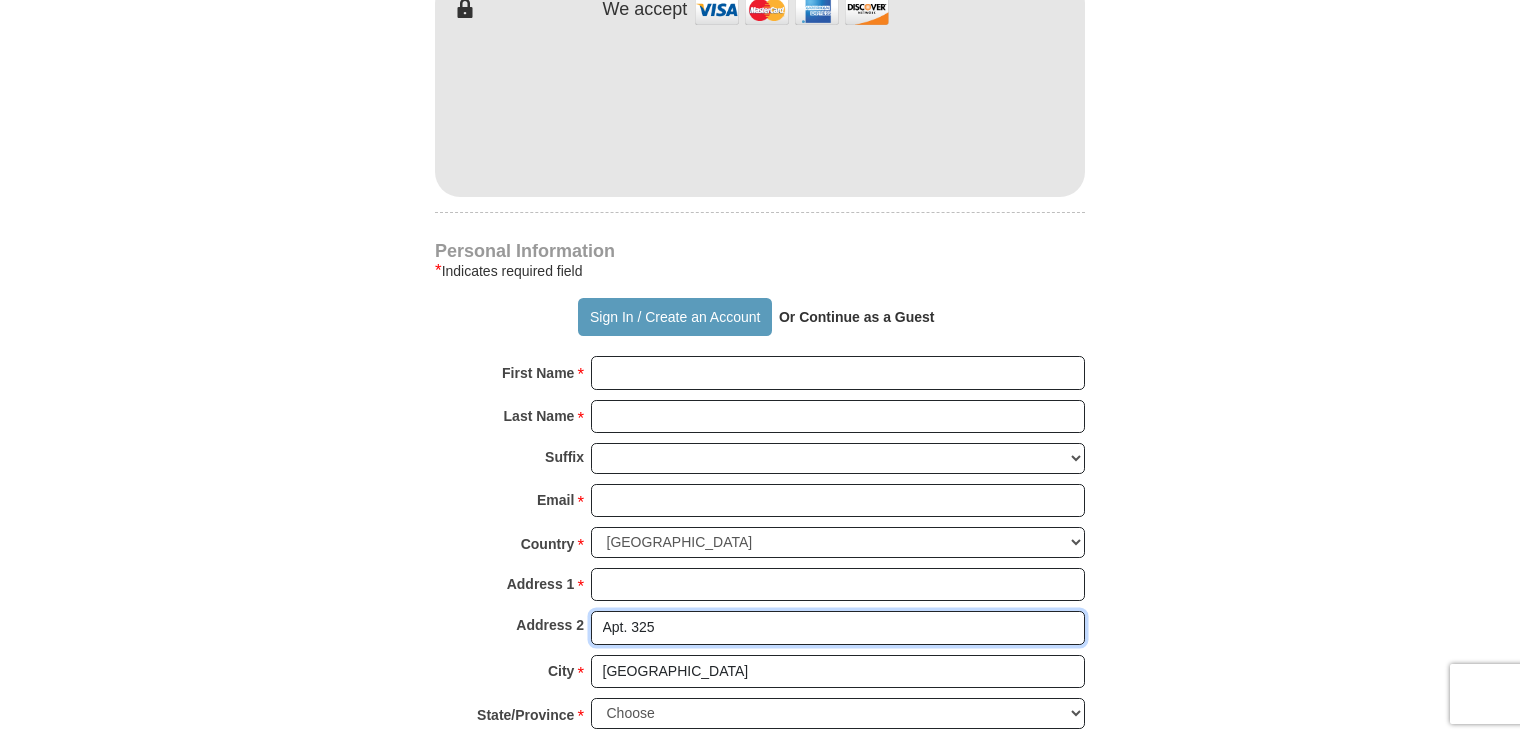 drag, startPoint x: 695, startPoint y: 634, endPoint x: 654, endPoint y: 614, distance: 45.617977 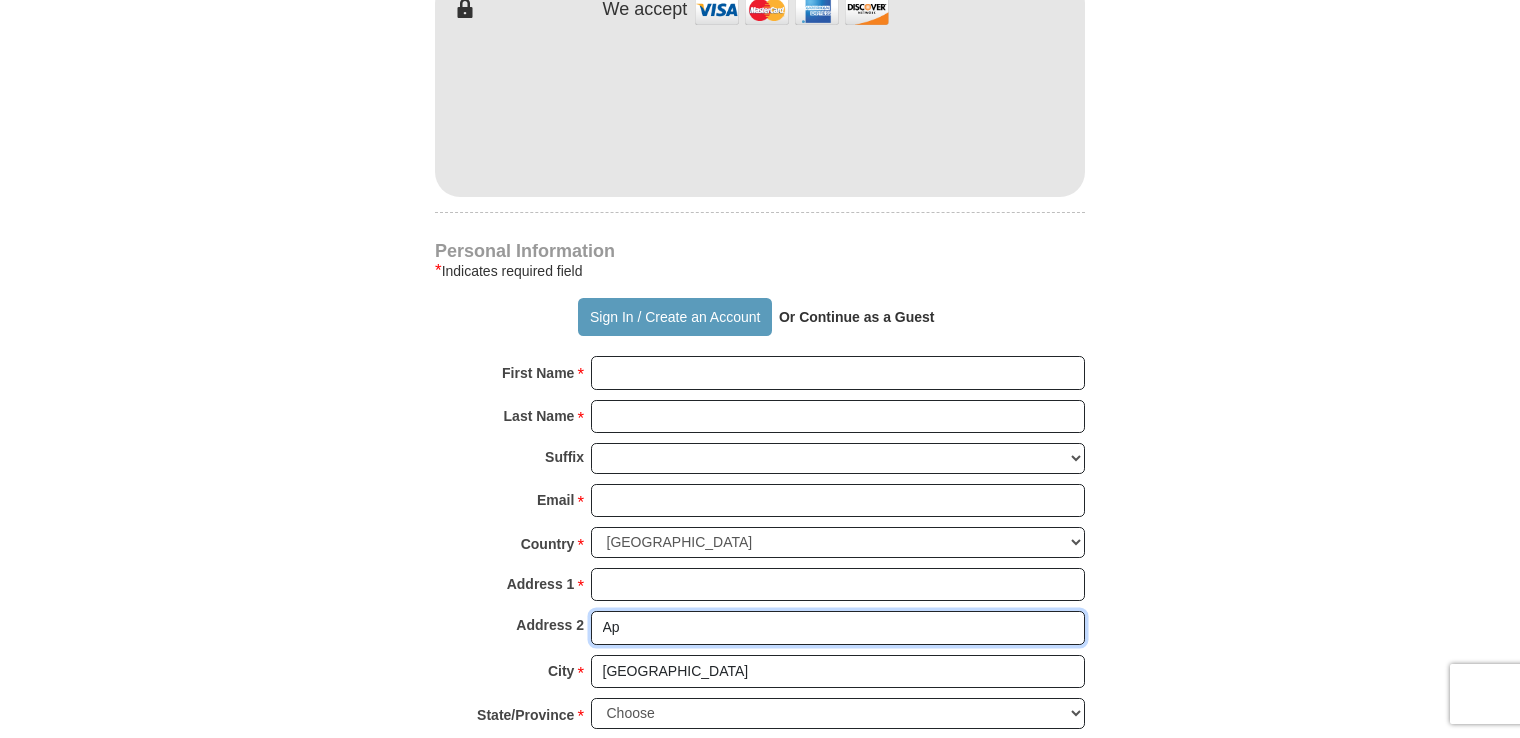 type on "A" 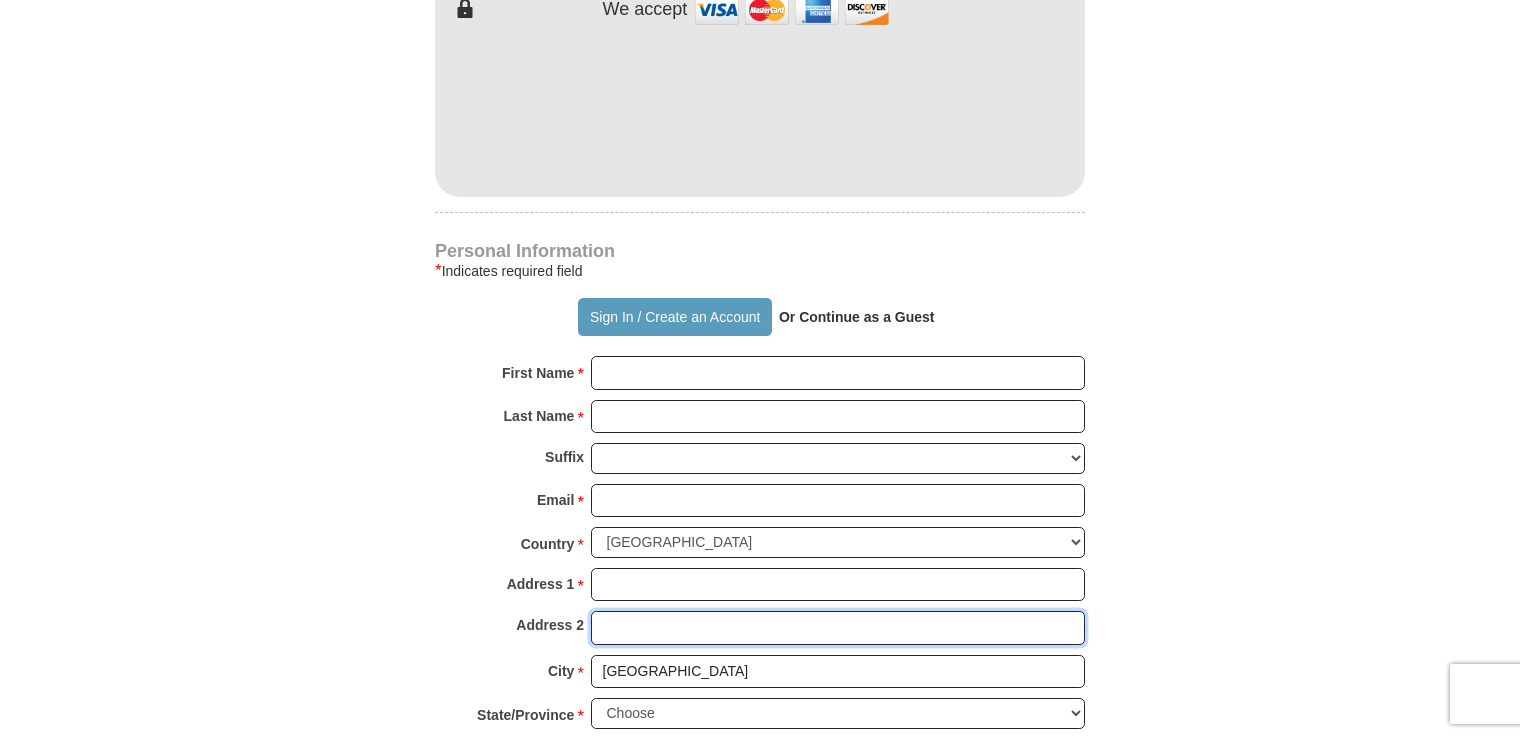 type 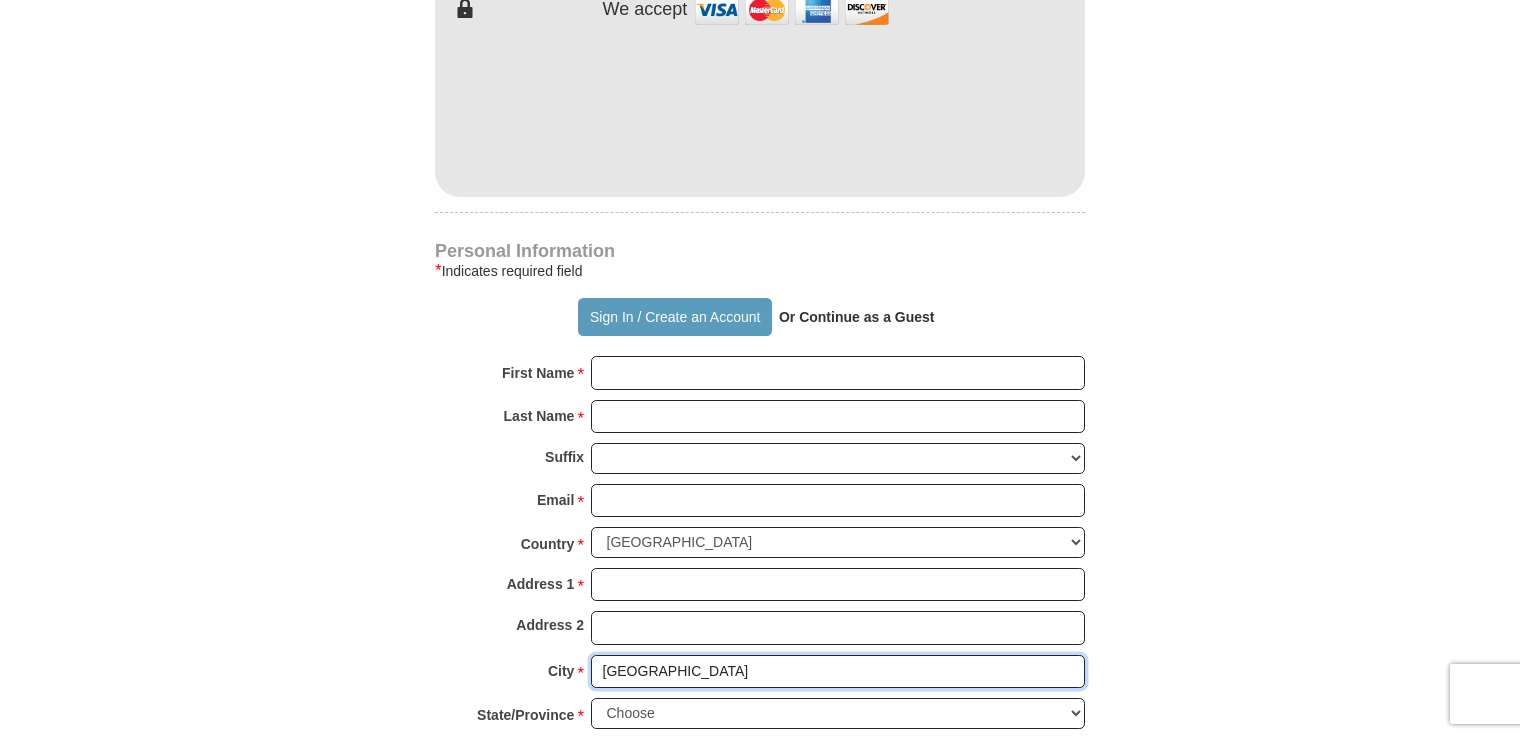 click on "[GEOGRAPHIC_DATA]" at bounding box center [838, 672] 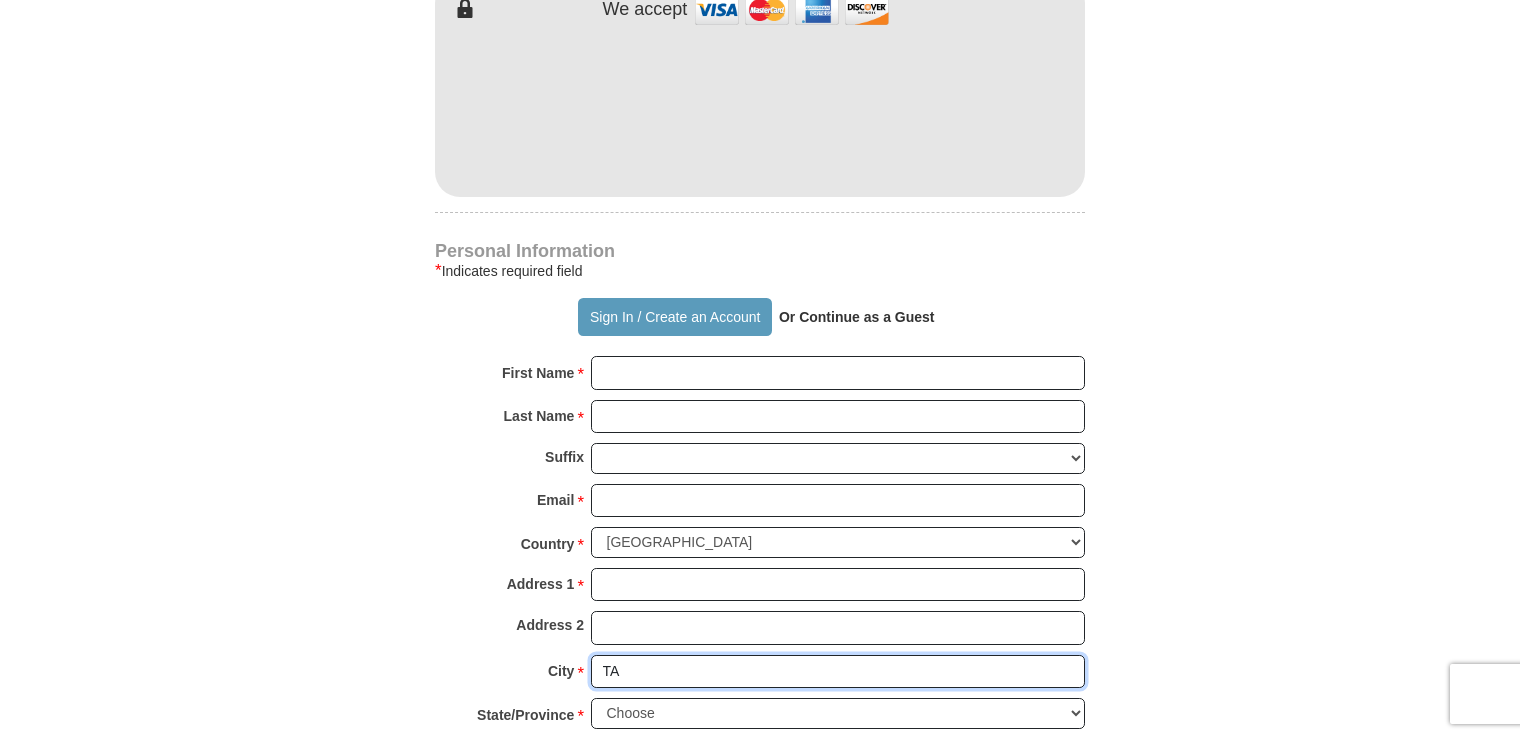 type on "T" 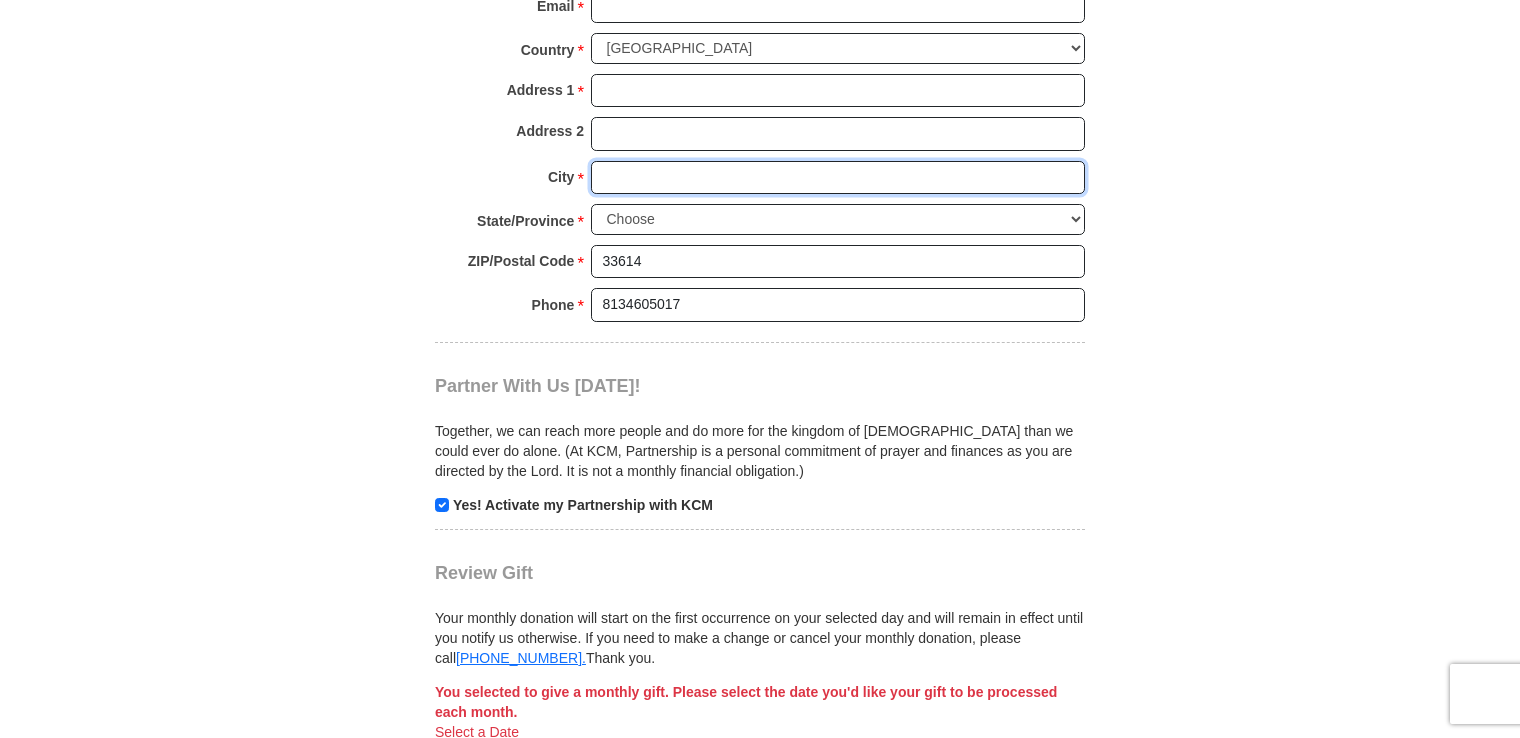 scroll, scrollTop: 1740, scrollLeft: 0, axis: vertical 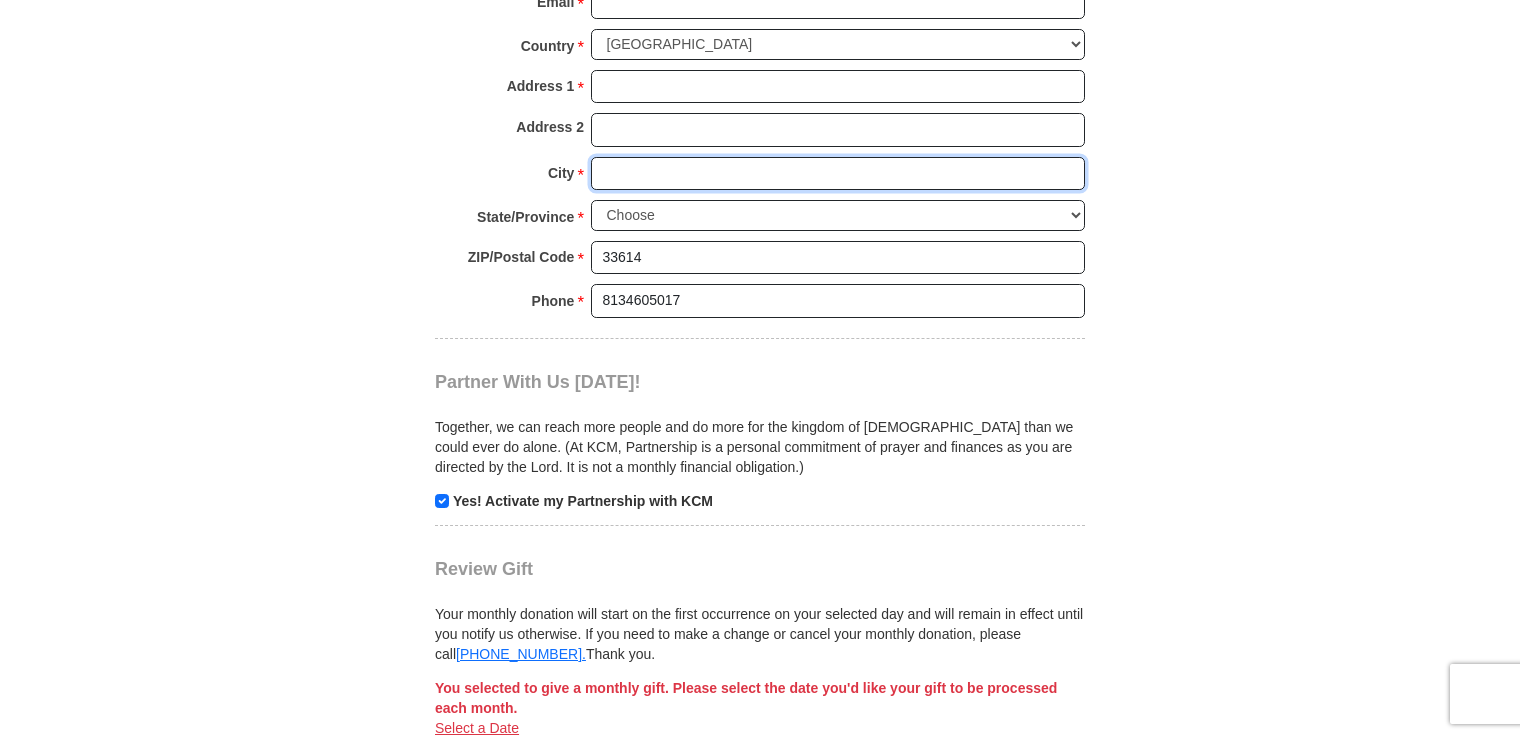 type 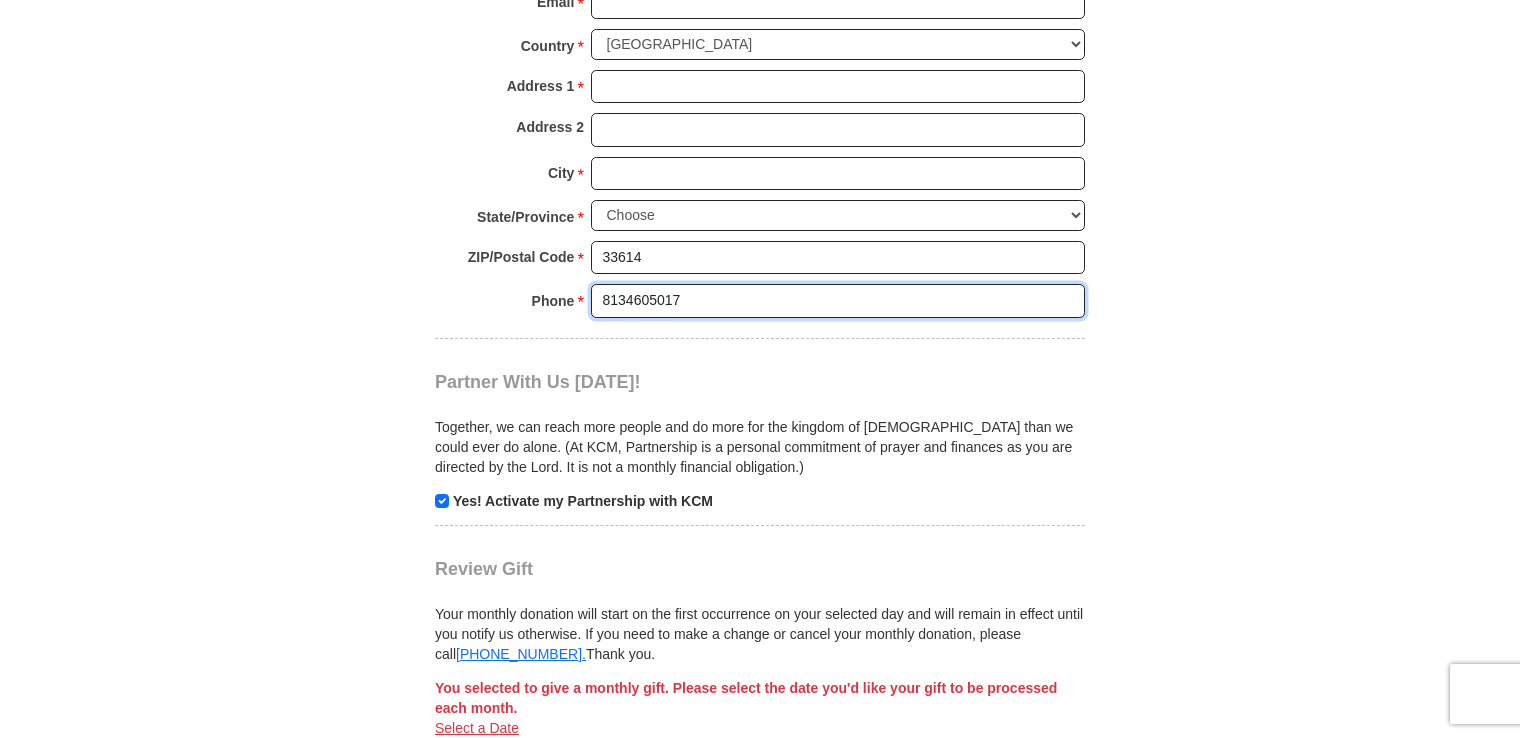 click on "8134605017" at bounding box center [838, 301] 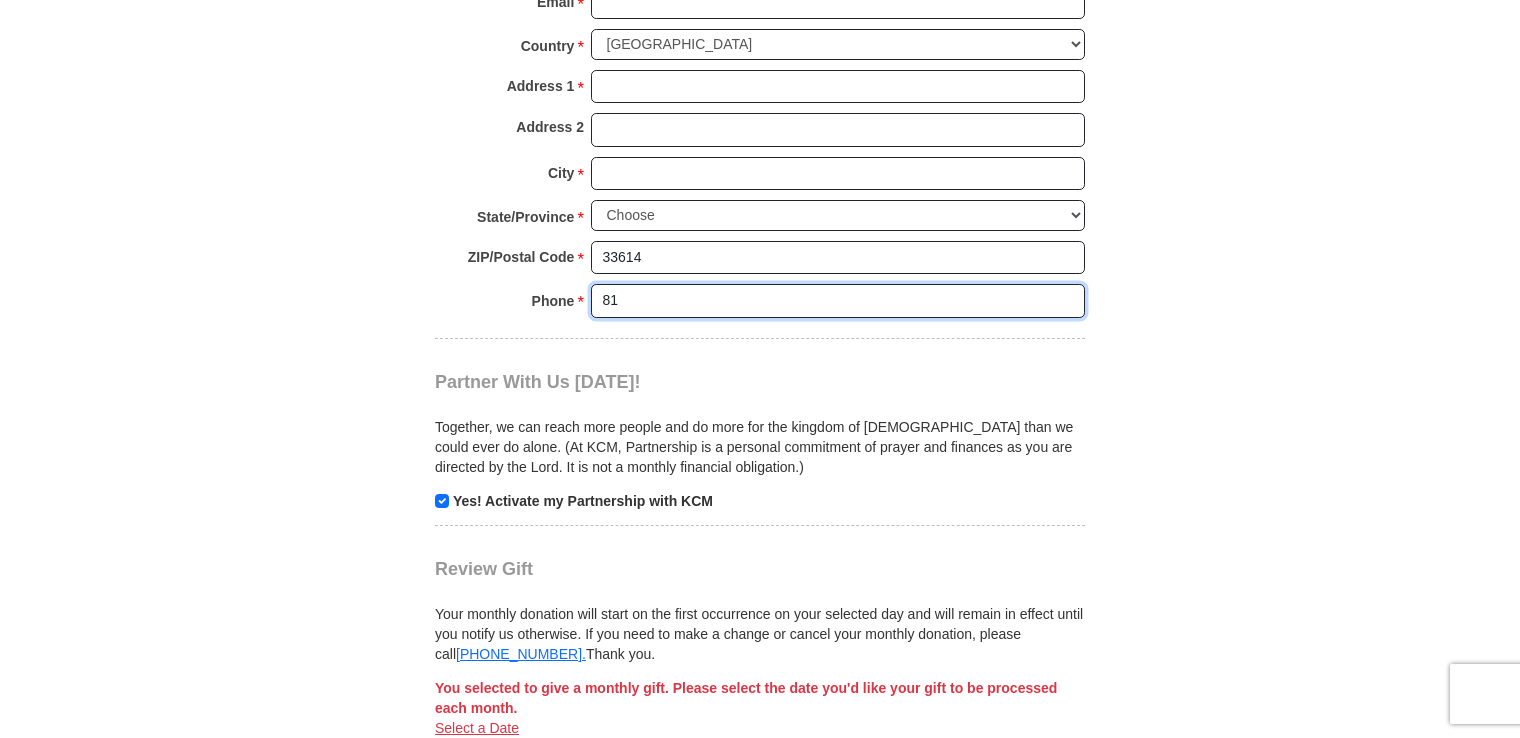type on "8" 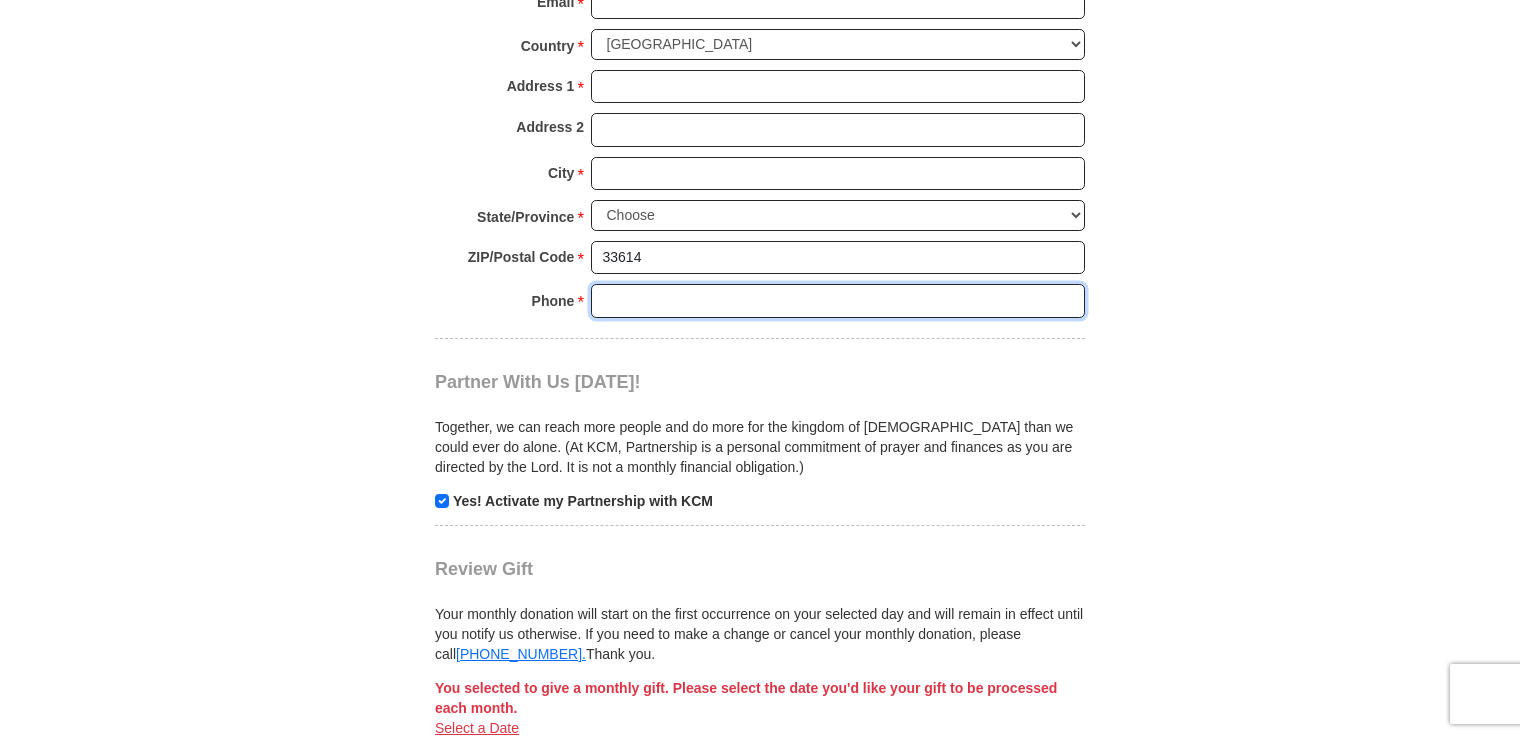 type 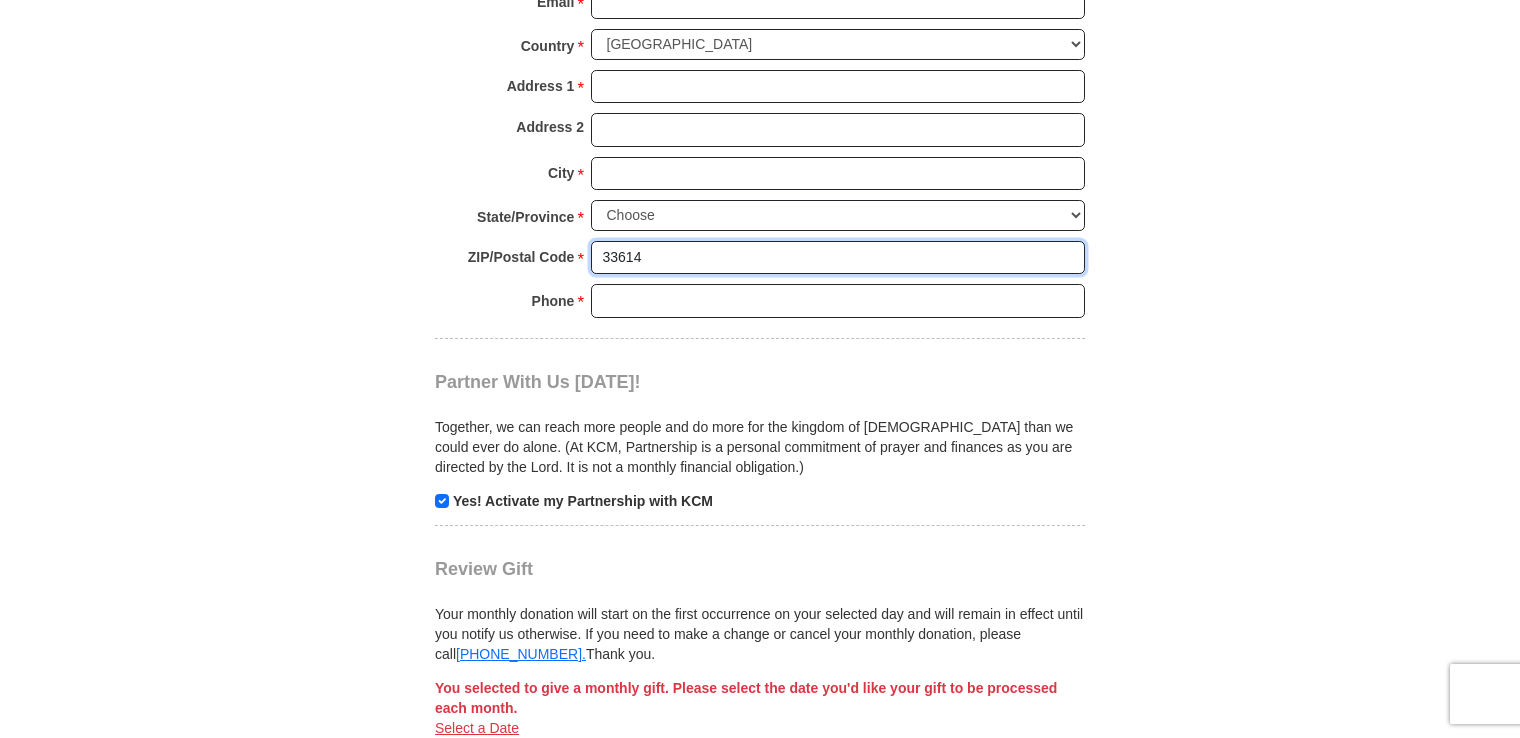 click on "33614" at bounding box center (838, 258) 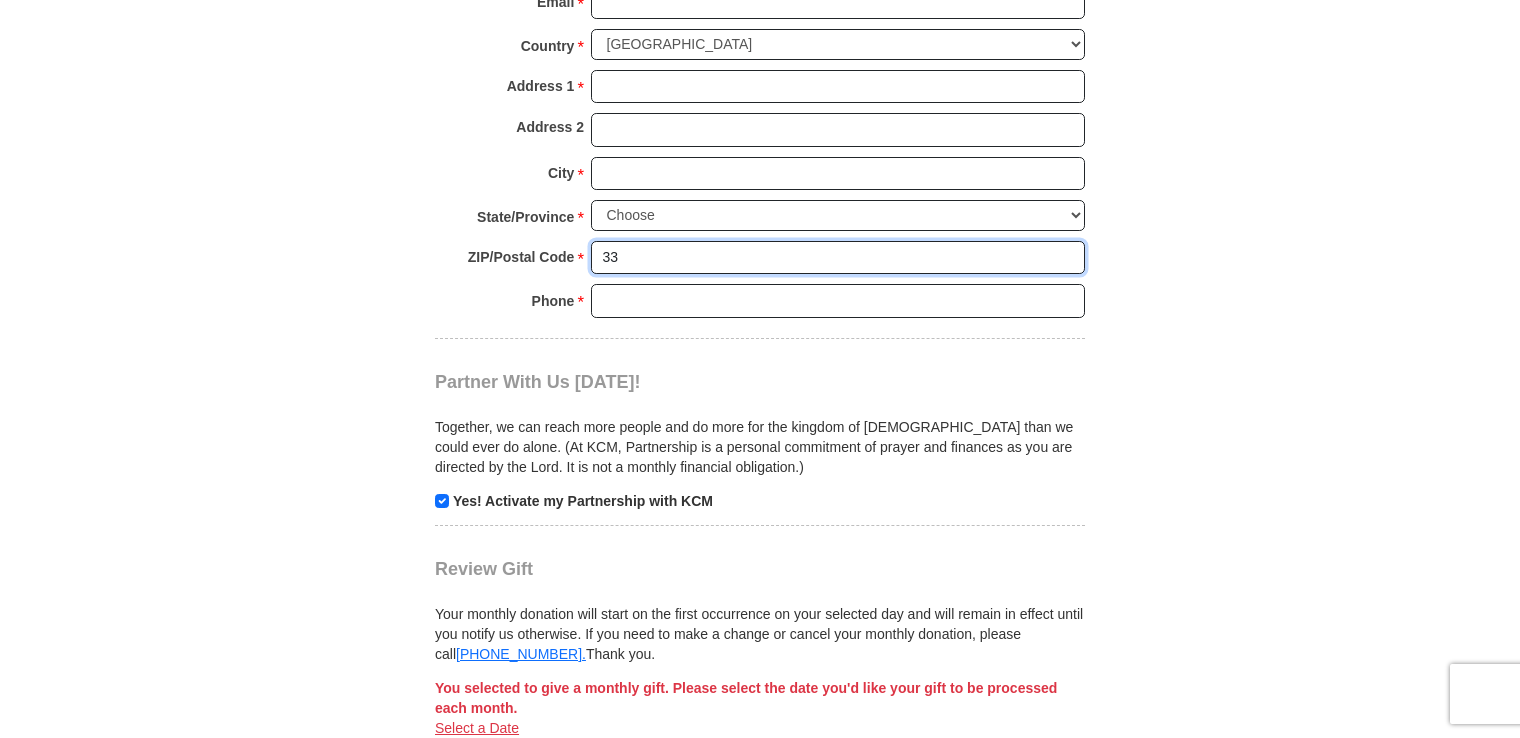 type on "3" 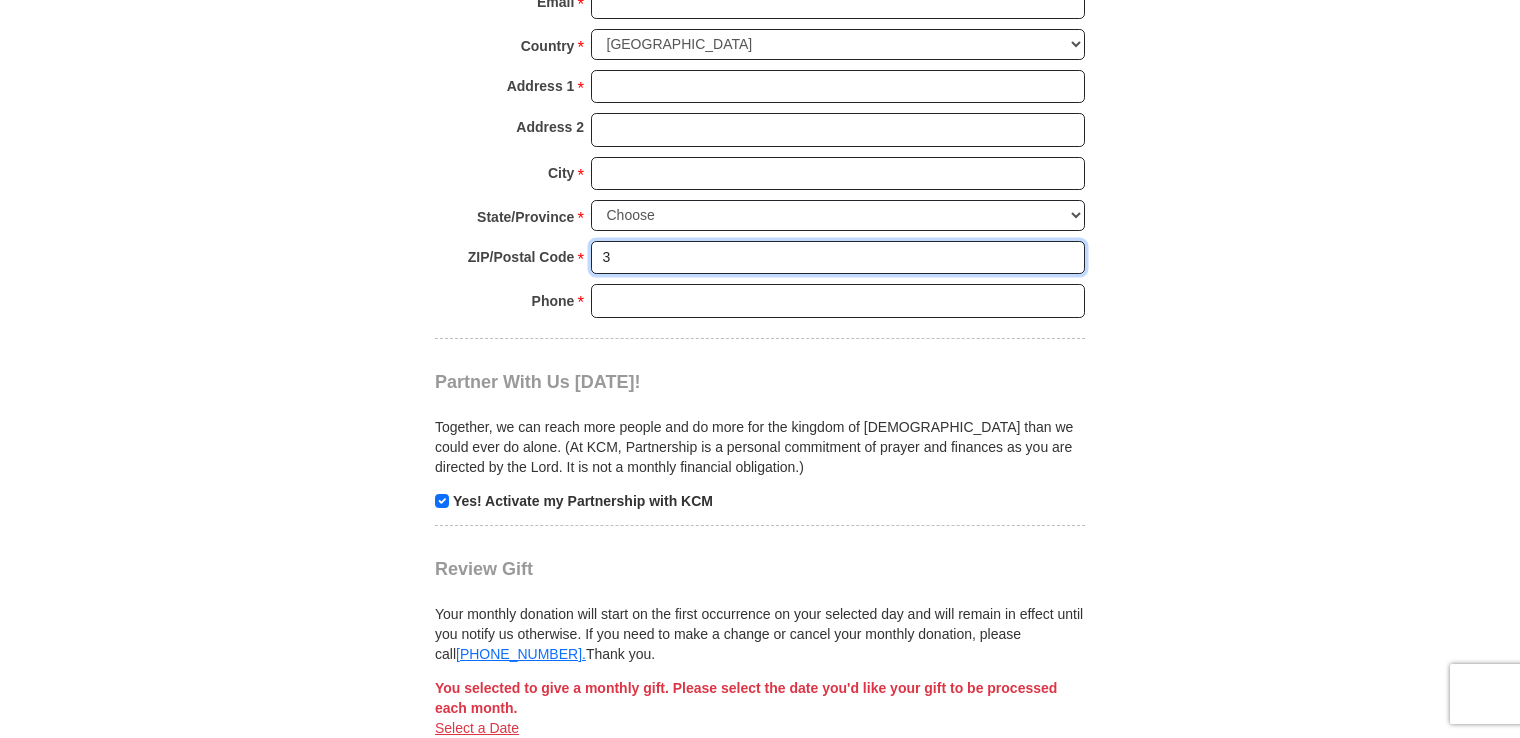 type 